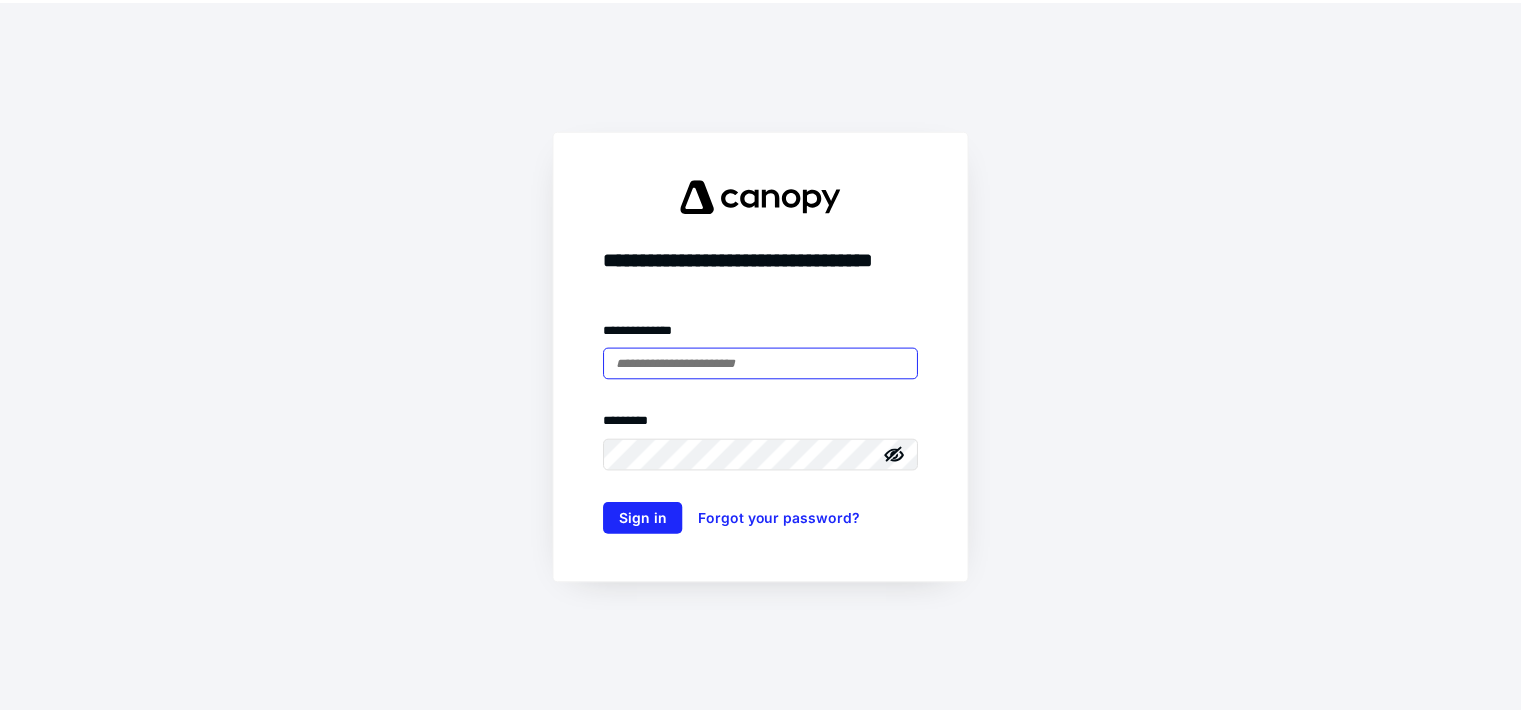 scroll, scrollTop: 0, scrollLeft: 0, axis: both 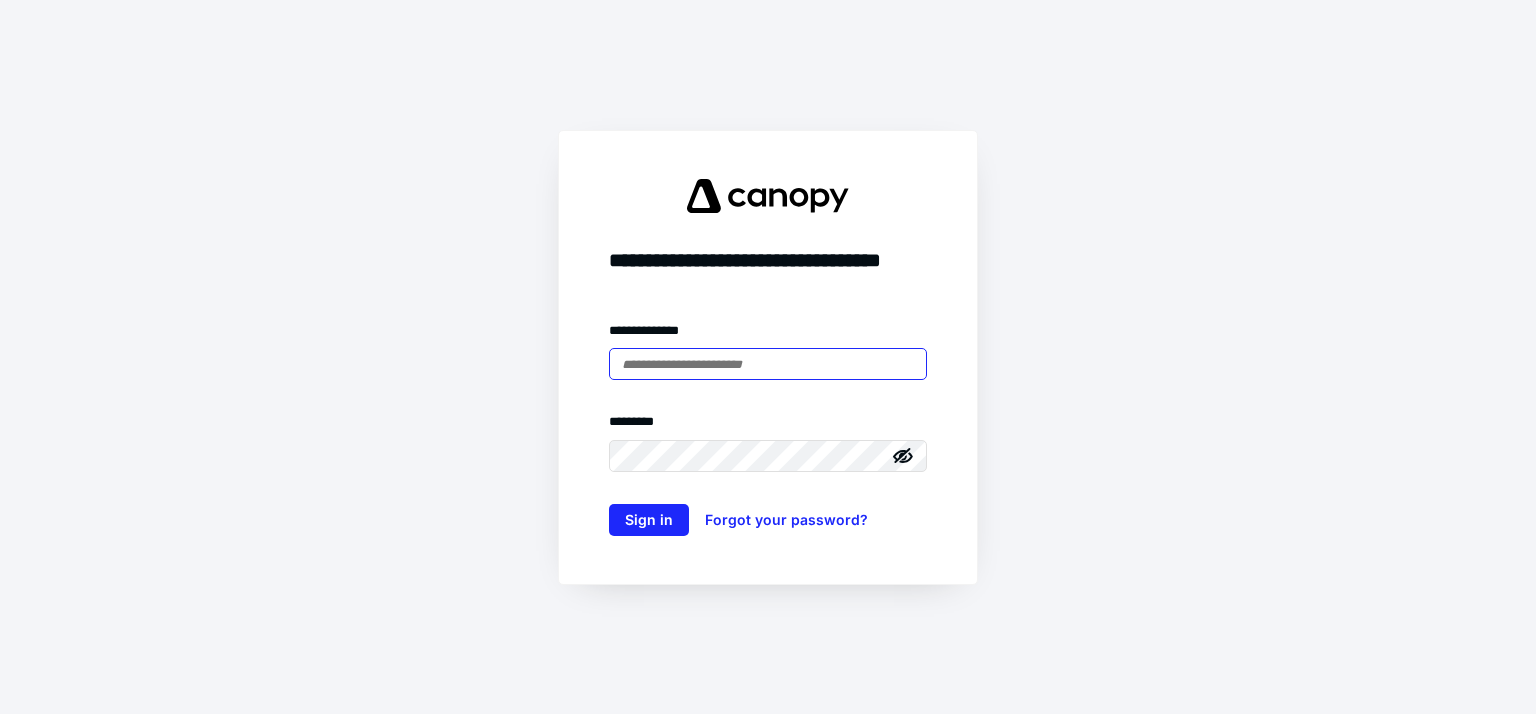 click at bounding box center [768, 364] 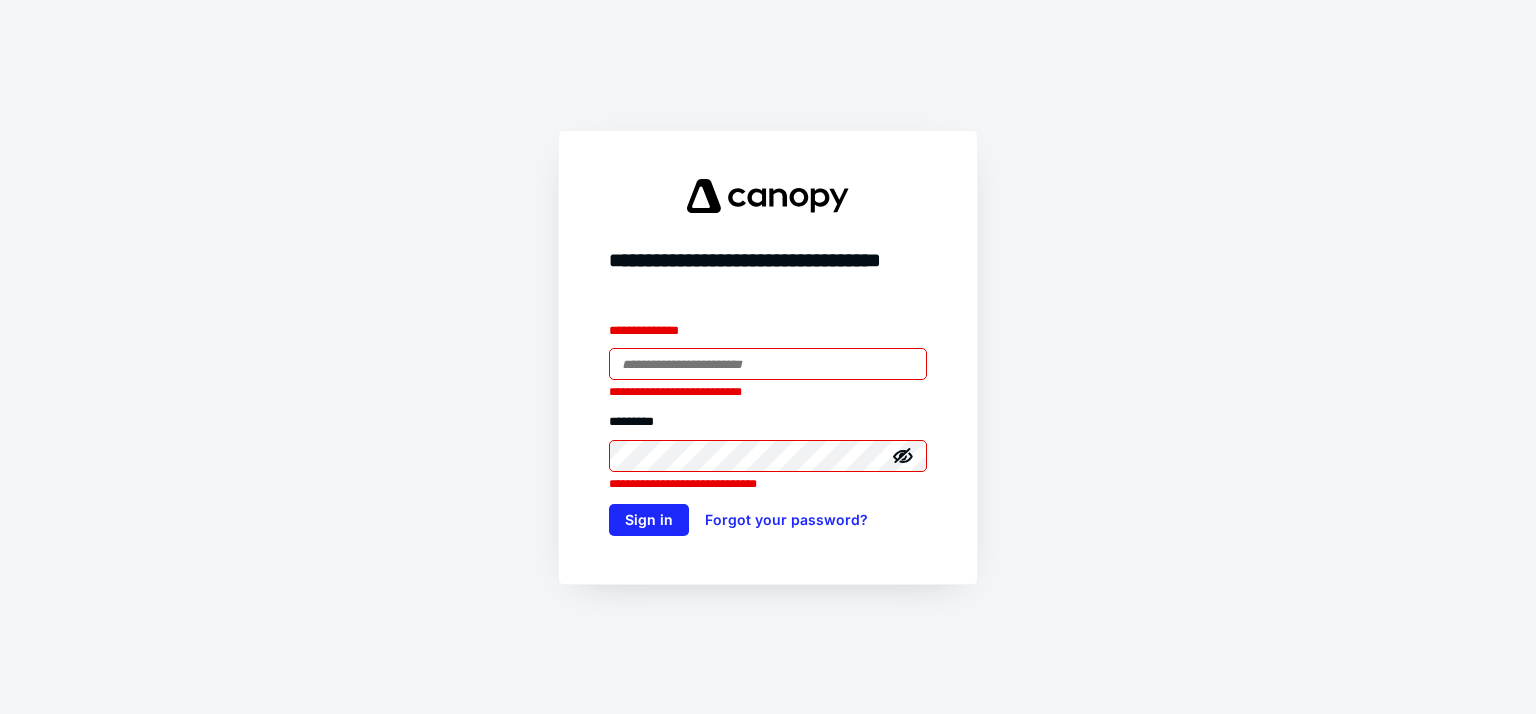click at bounding box center [768, 364] 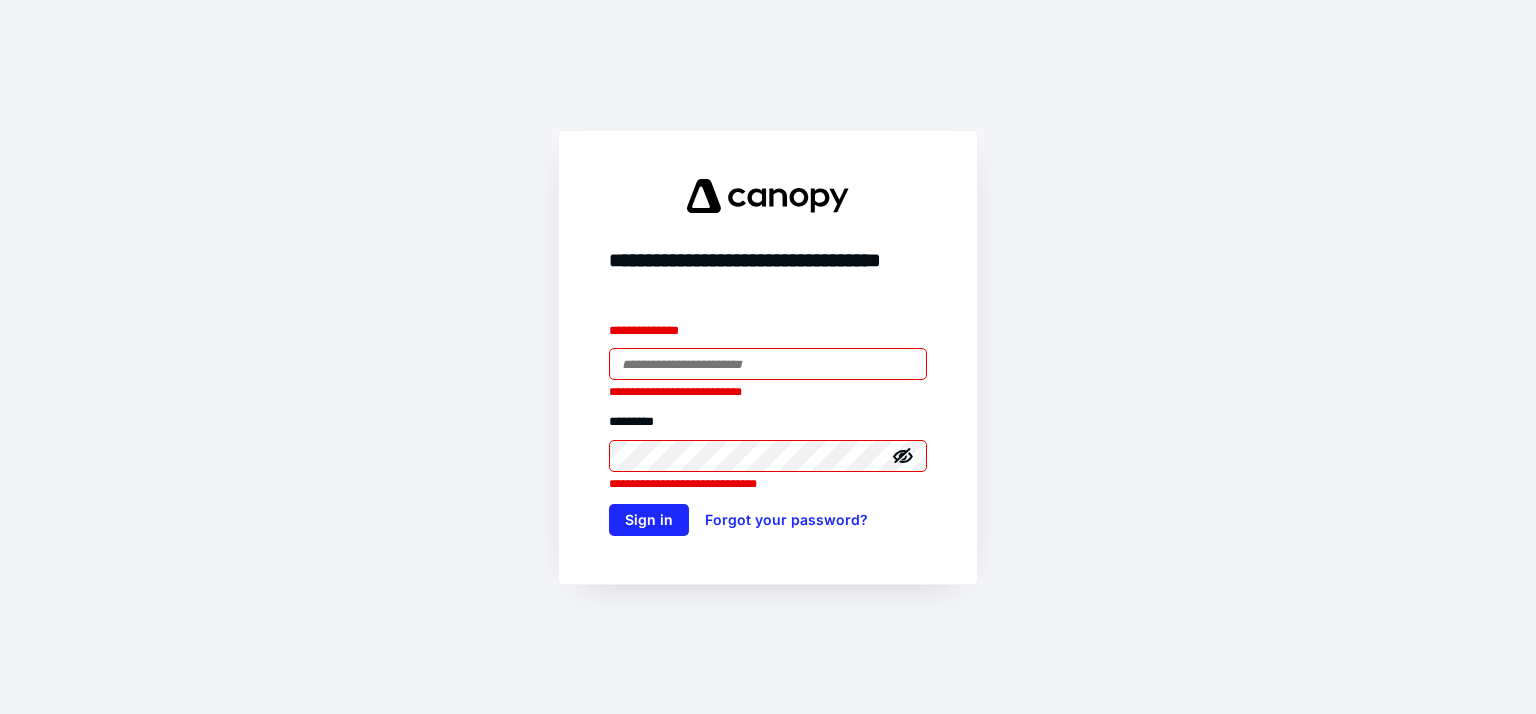 type on "**********" 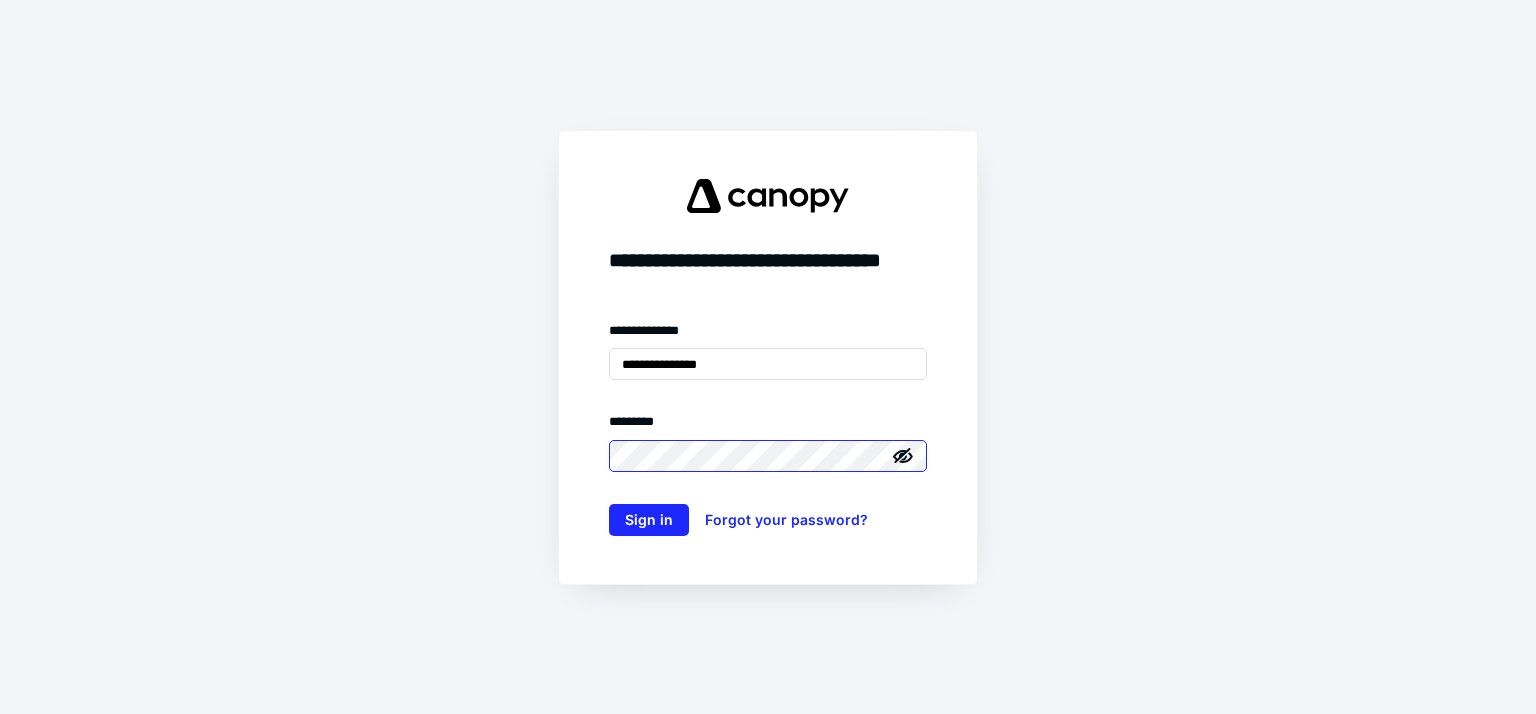 click on "Sign in" at bounding box center [649, 520] 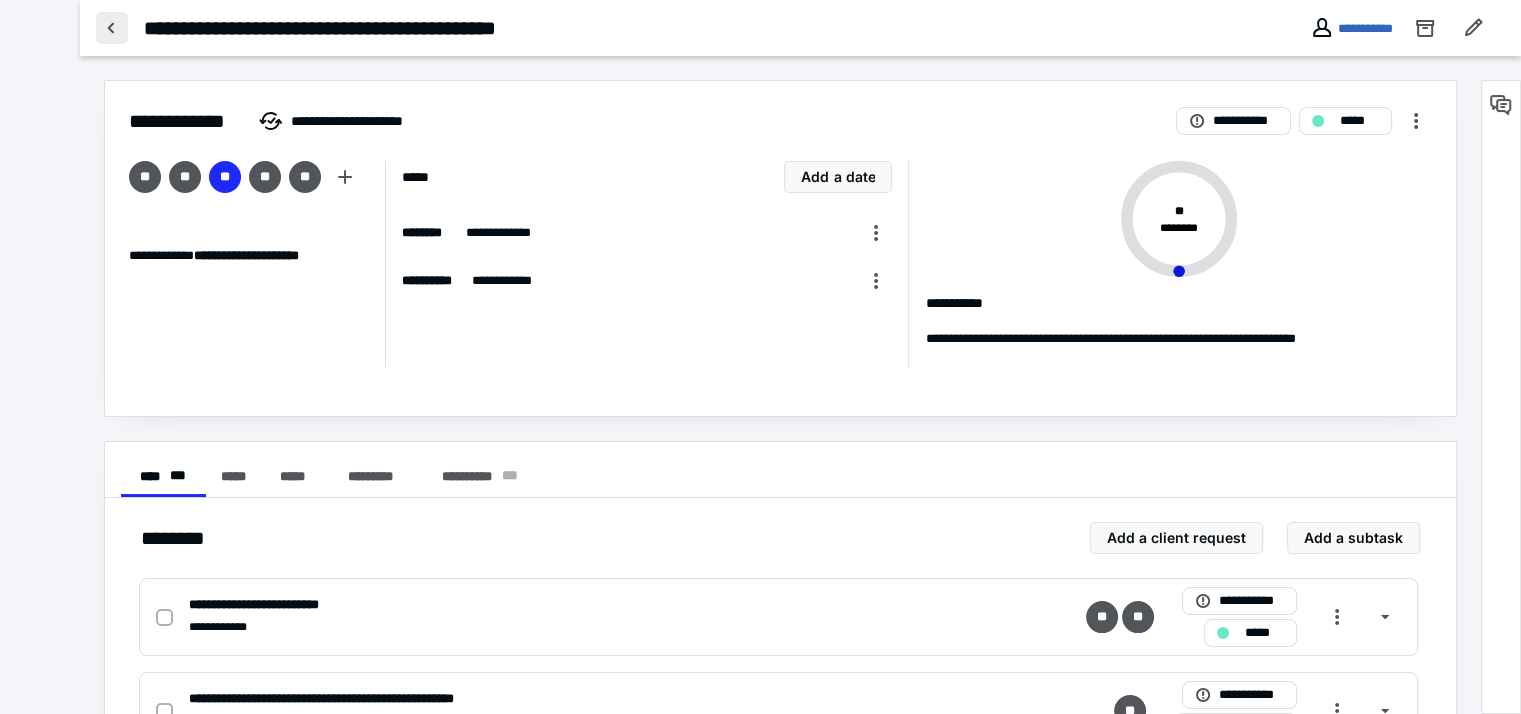 click at bounding box center [112, 28] 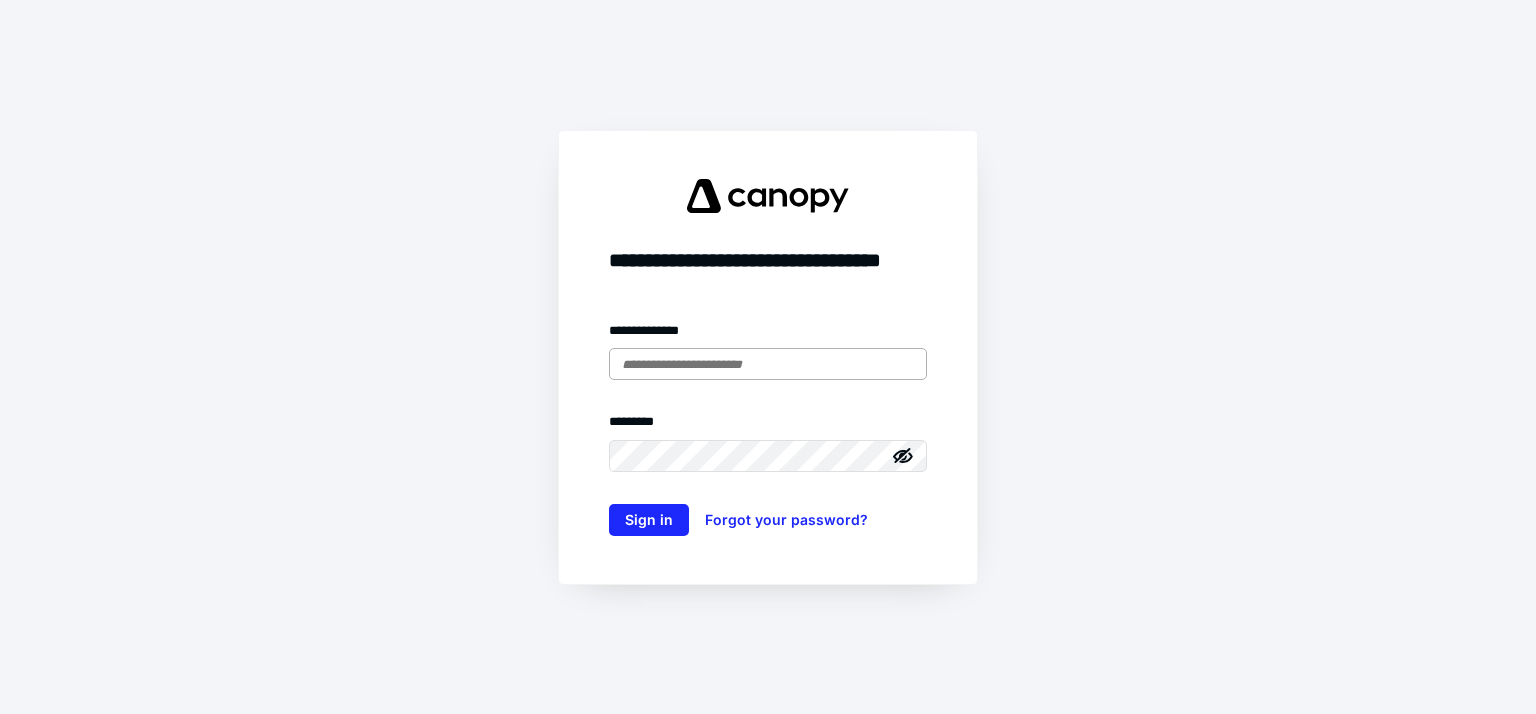 click at bounding box center (768, 364) 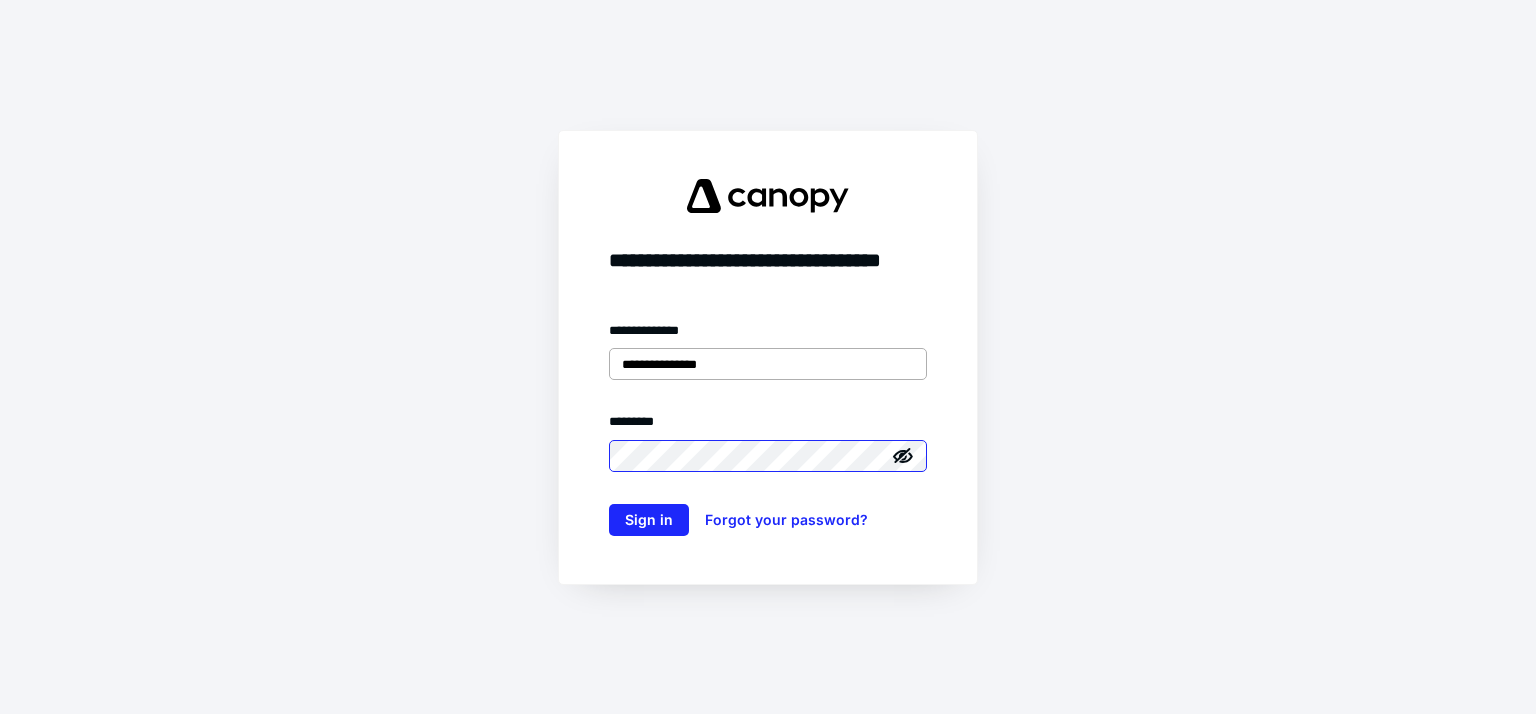 click on "Sign in" at bounding box center [649, 520] 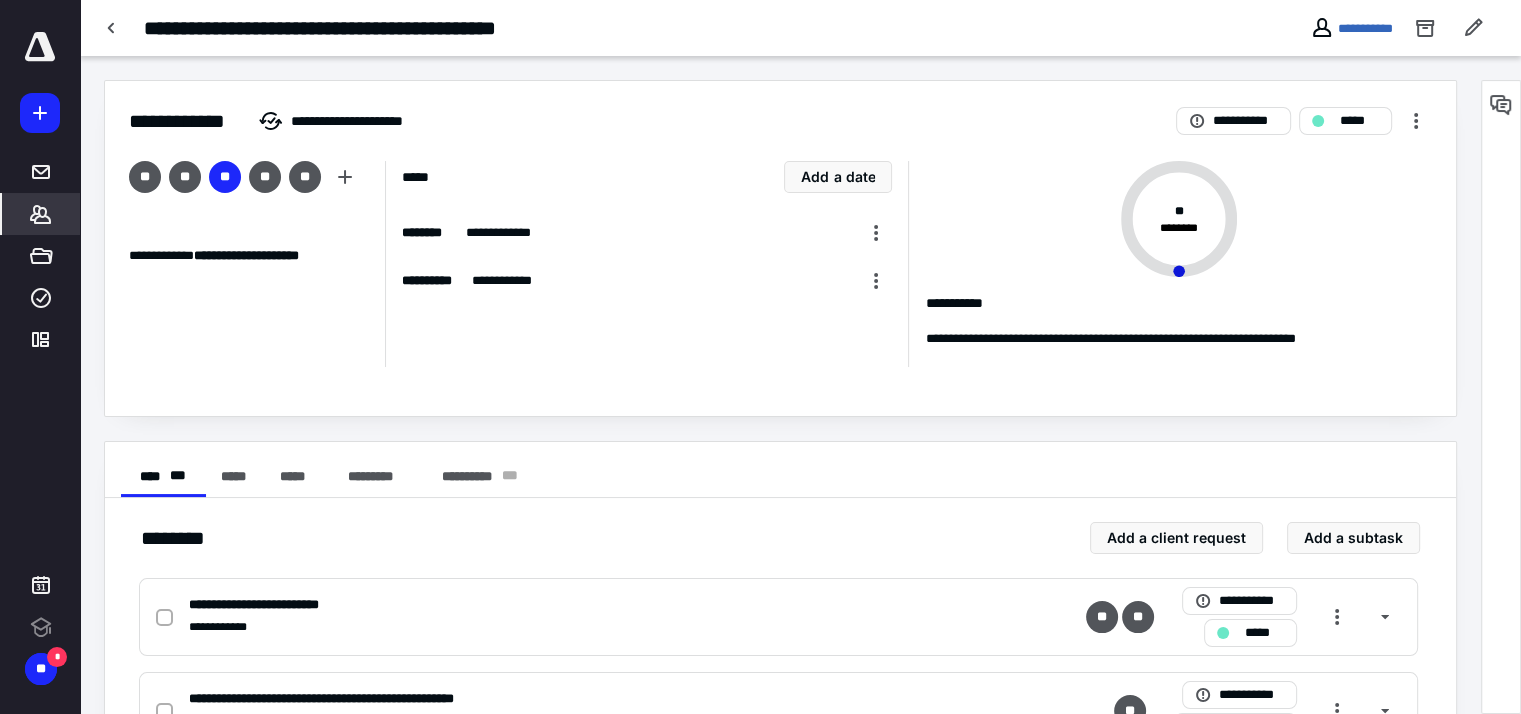 click on "*******" at bounding box center [41, 214] 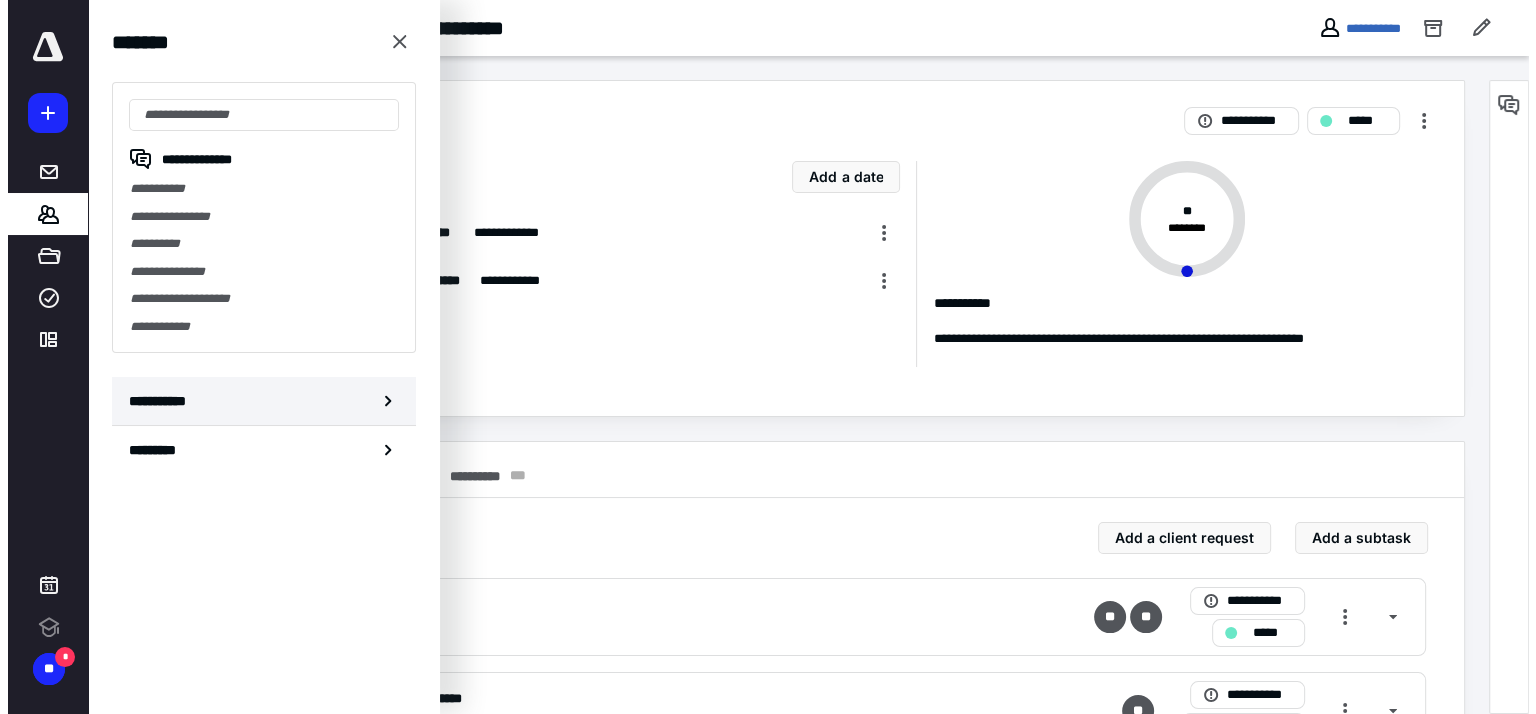 scroll, scrollTop: 0, scrollLeft: 0, axis: both 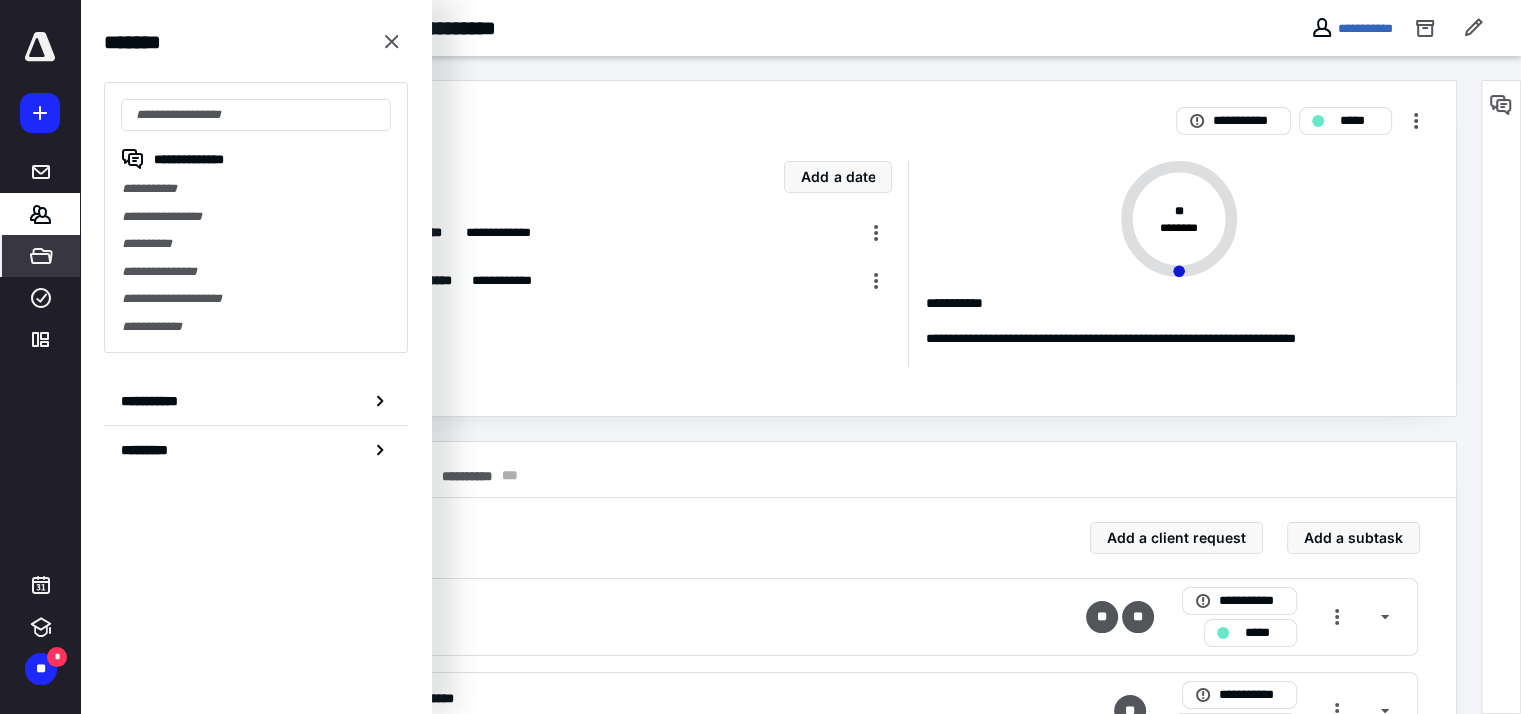 click 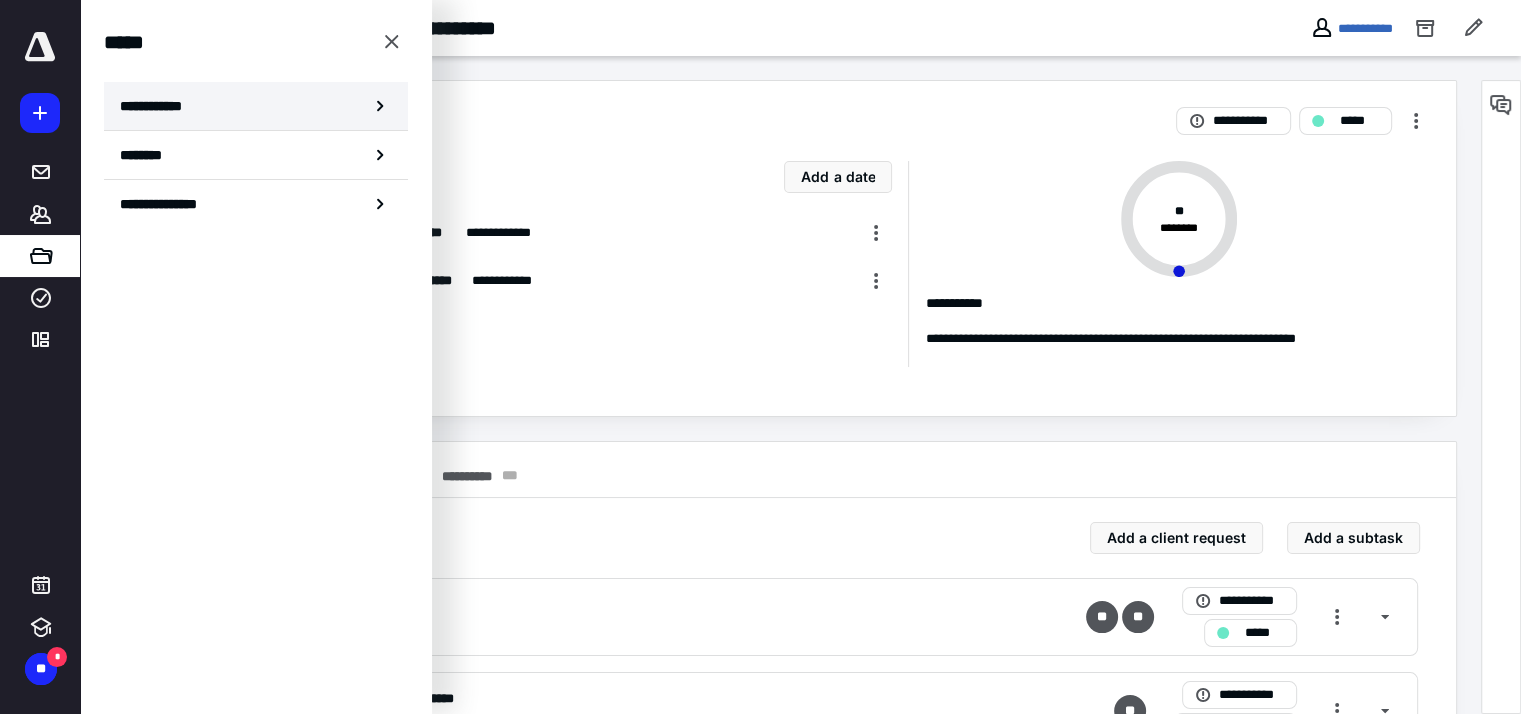 click on "**********" at bounding box center (256, 106) 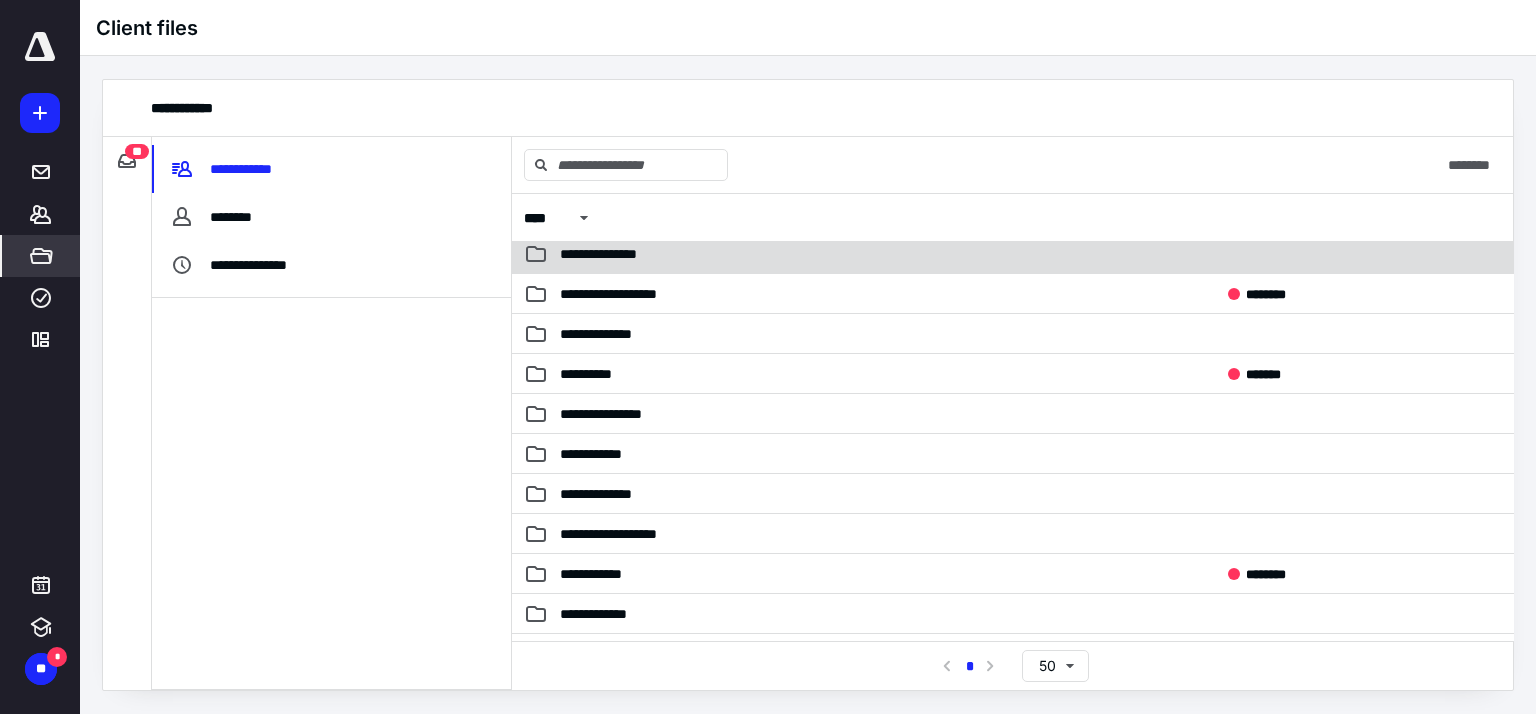 scroll, scrollTop: 500, scrollLeft: 0, axis: vertical 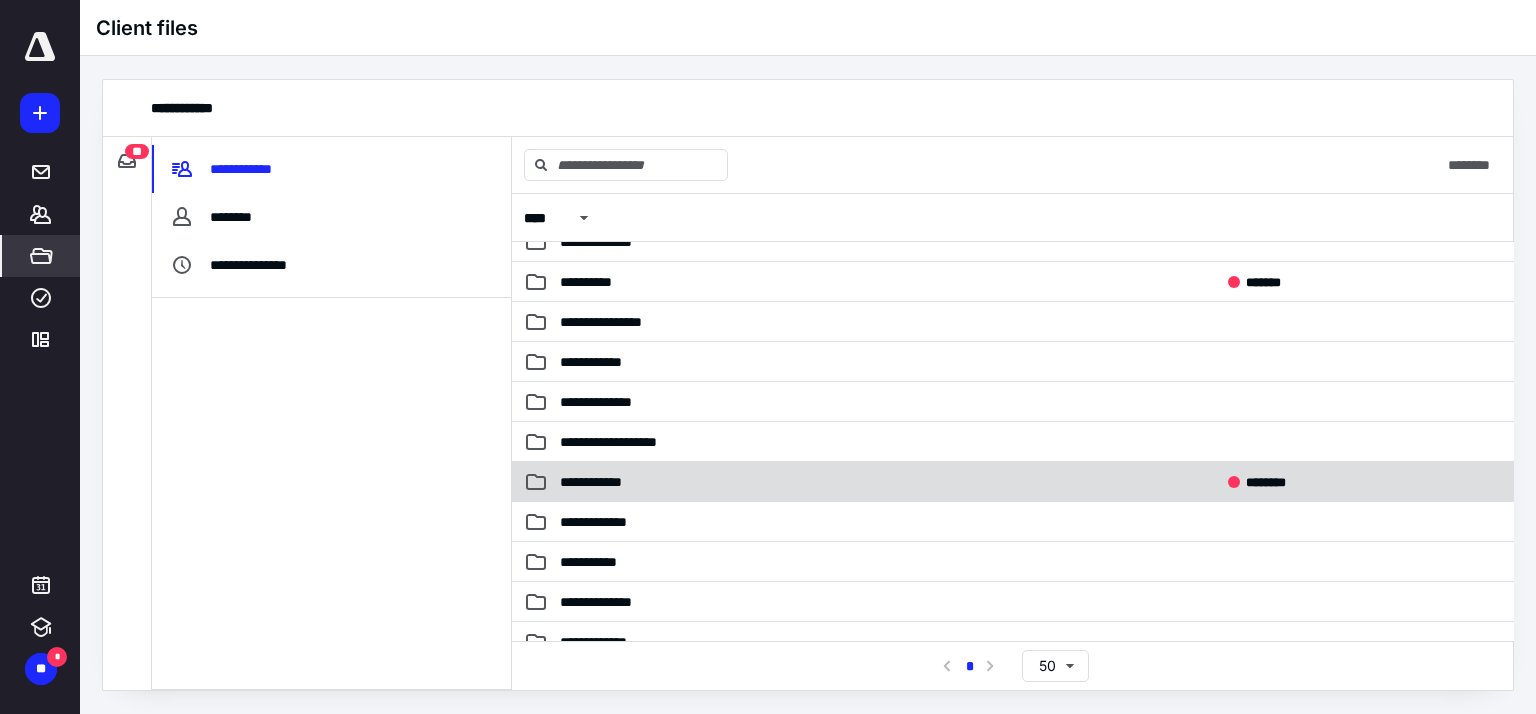 click on "**********" at bounding box center [873, 482] 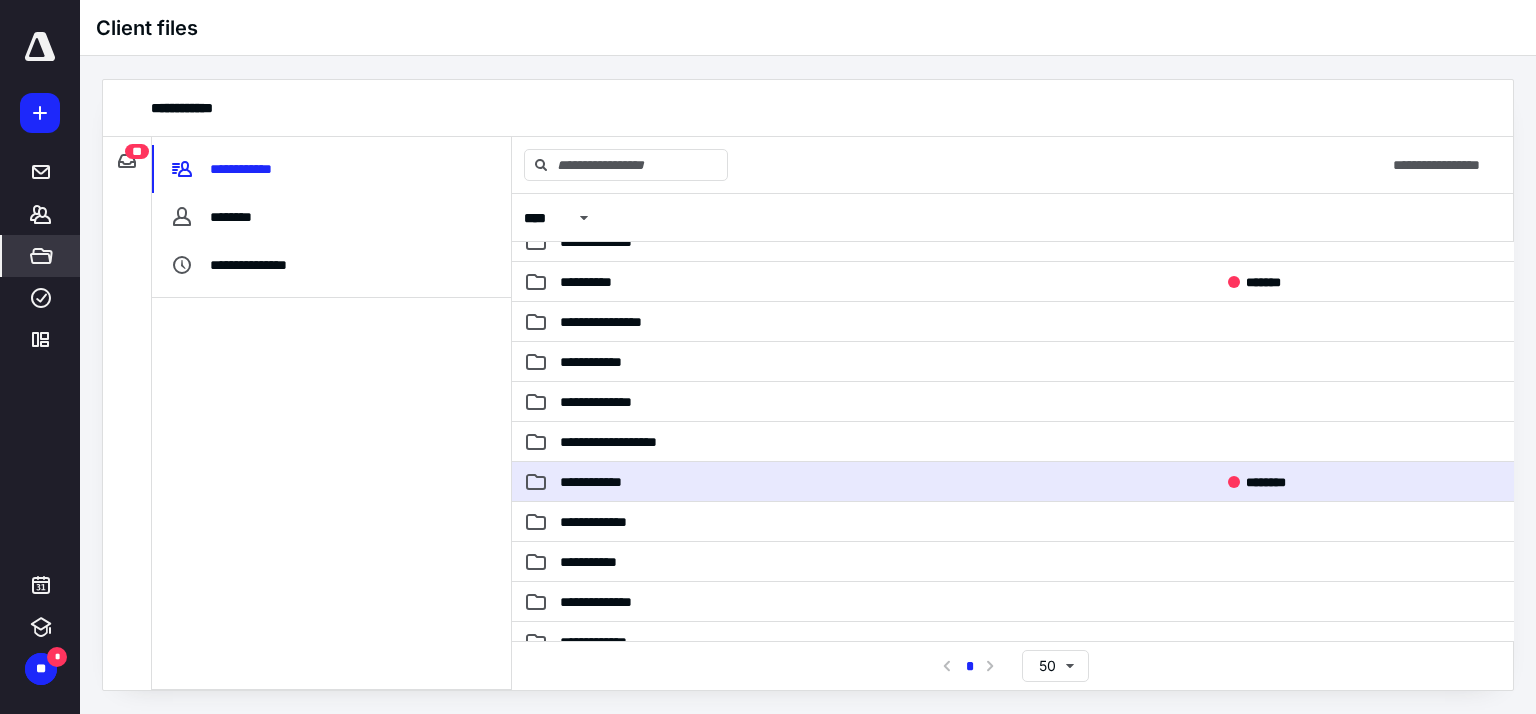 click on "**********" at bounding box center [873, 482] 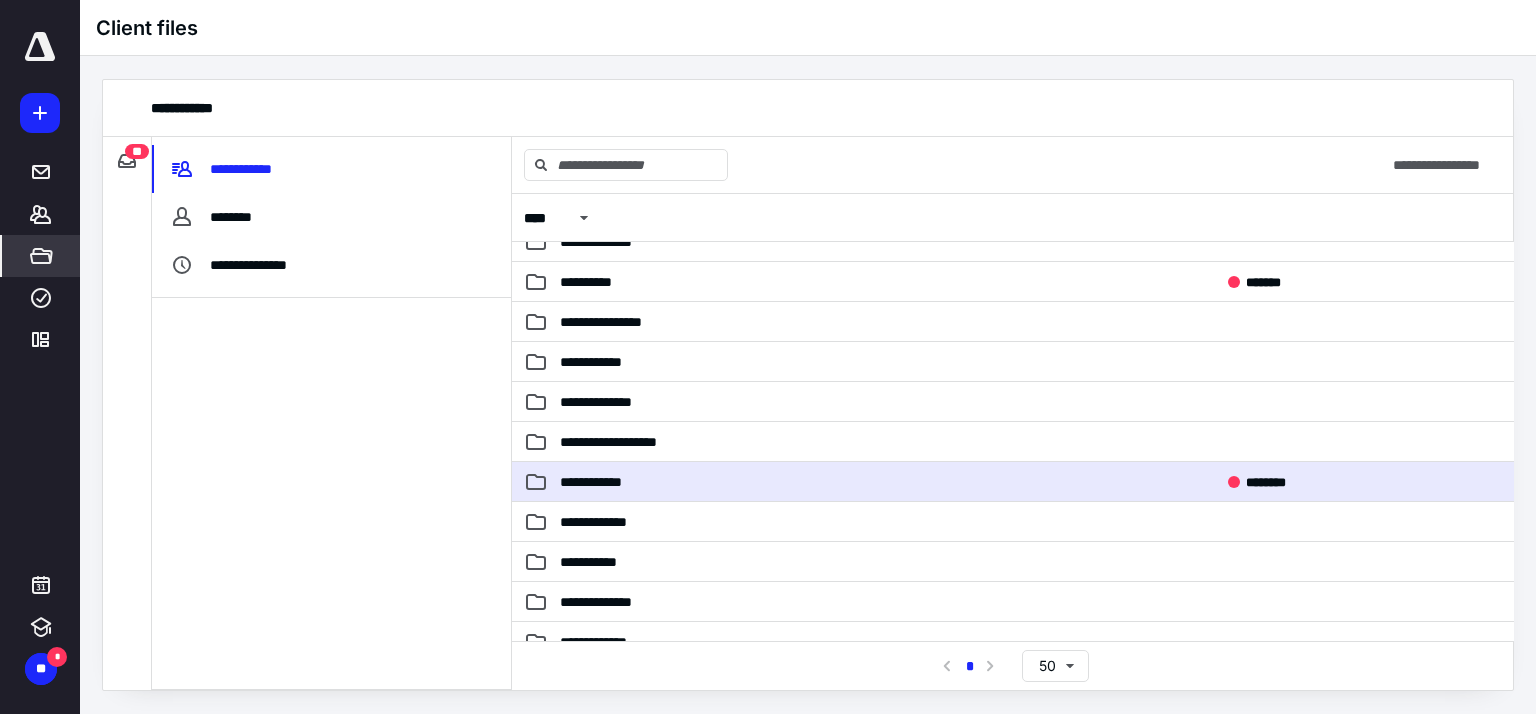 scroll, scrollTop: 0, scrollLeft: 0, axis: both 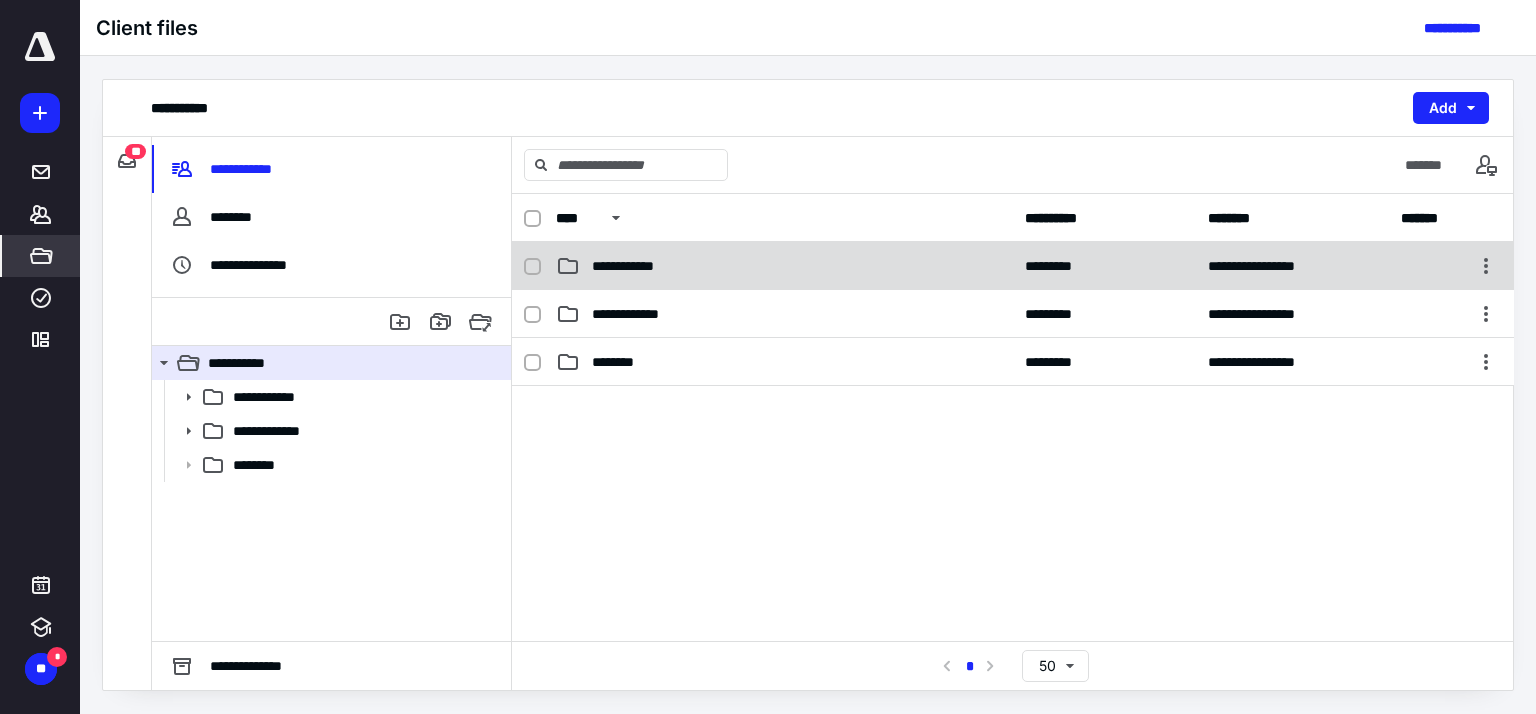 click on "**********" at bounding box center (784, 266) 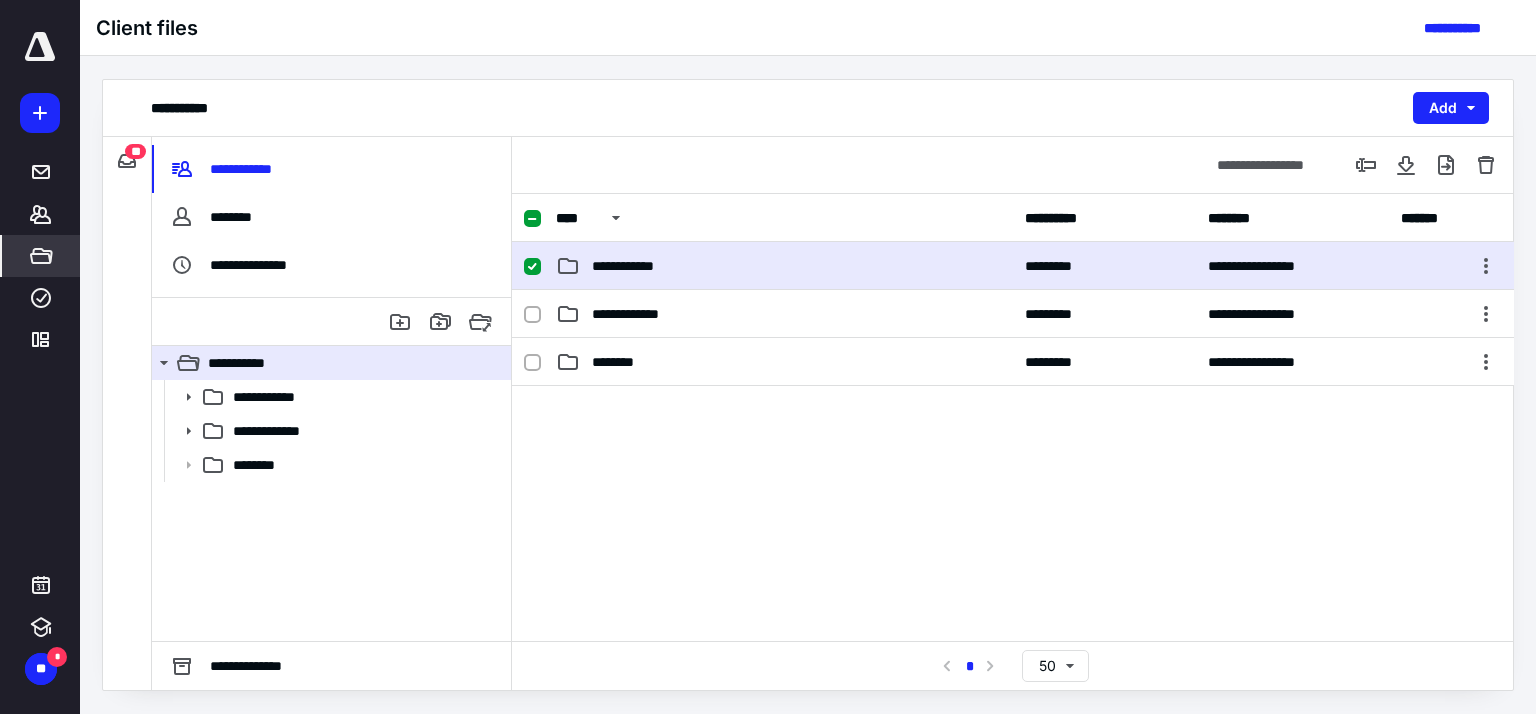 click on "**********" at bounding box center [784, 266] 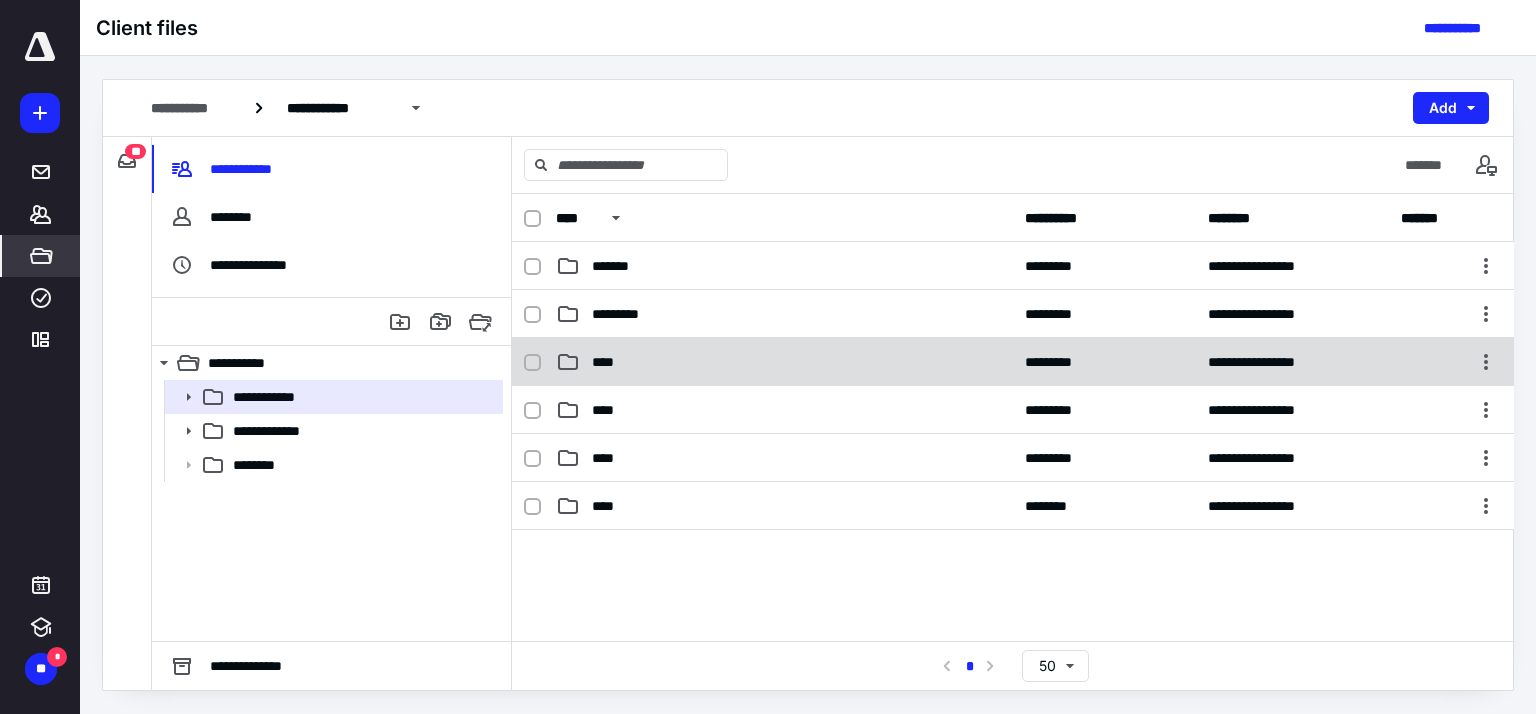 click on "****" at bounding box center (784, 362) 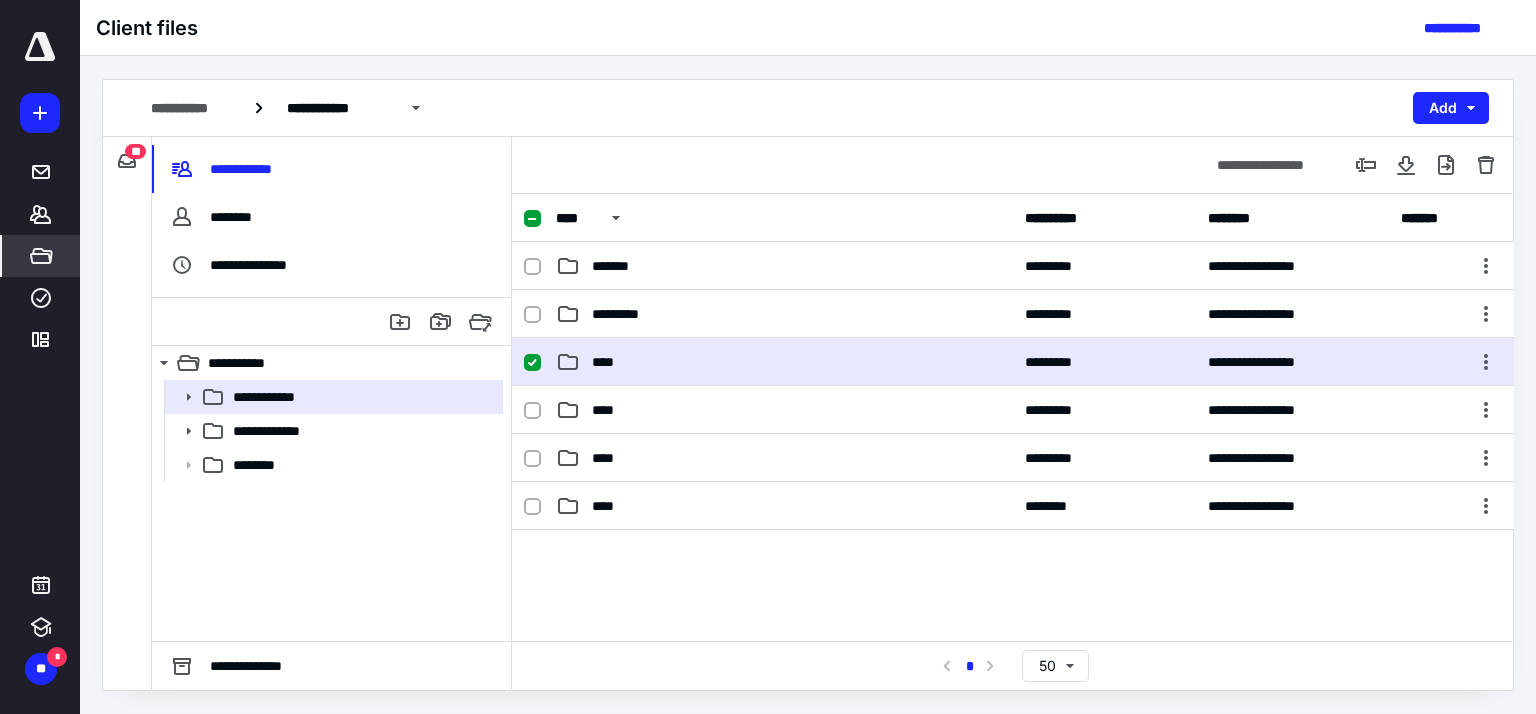 click on "****" at bounding box center (784, 362) 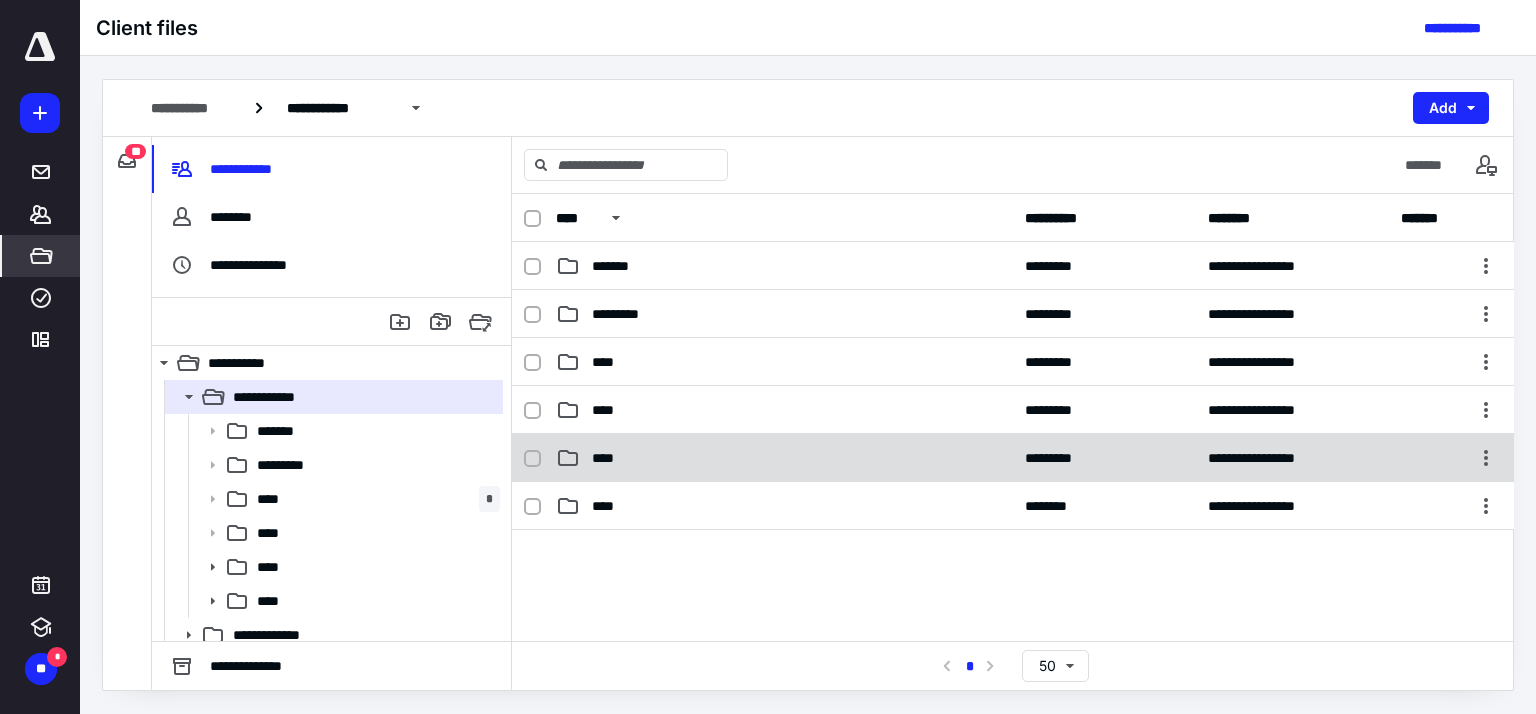 click on "**********" at bounding box center (1013, 458) 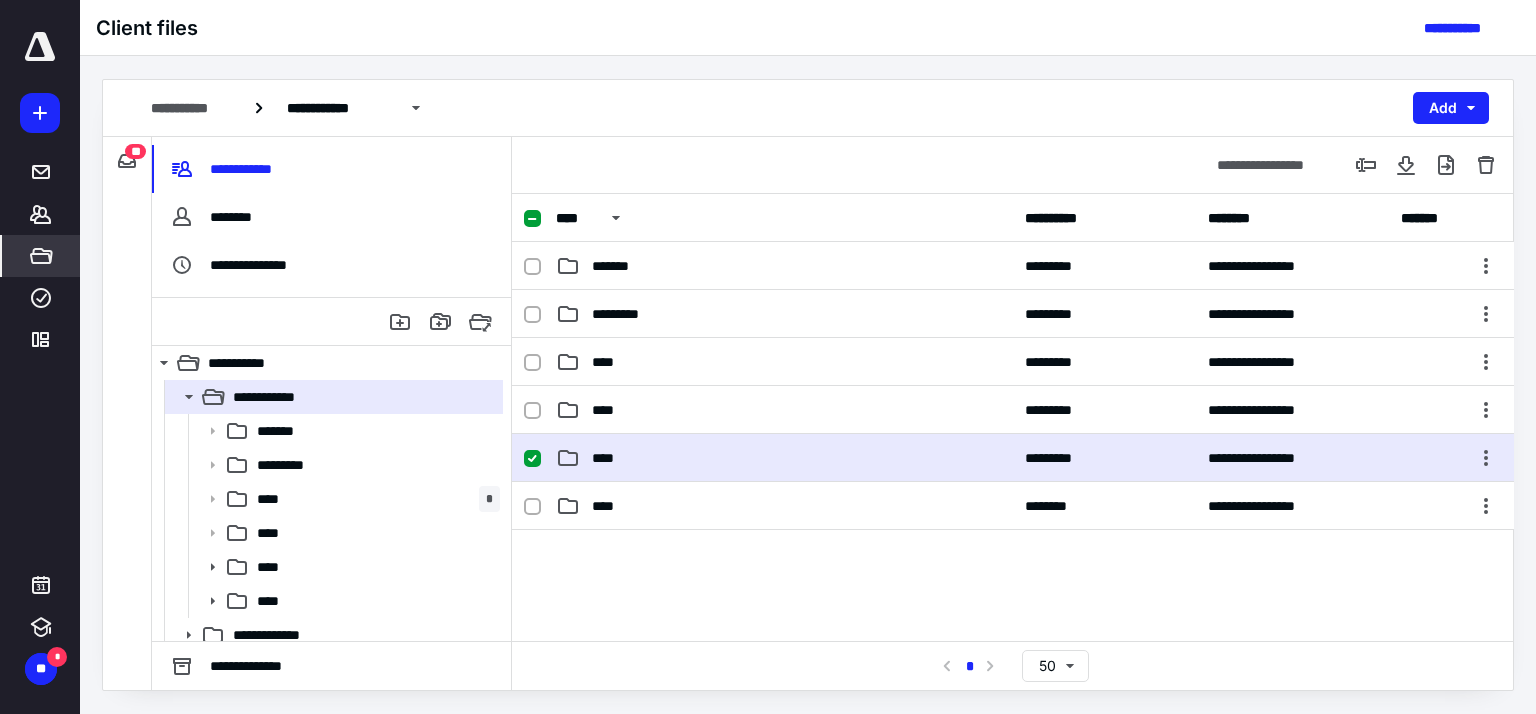 click on "**********" at bounding box center (1013, 458) 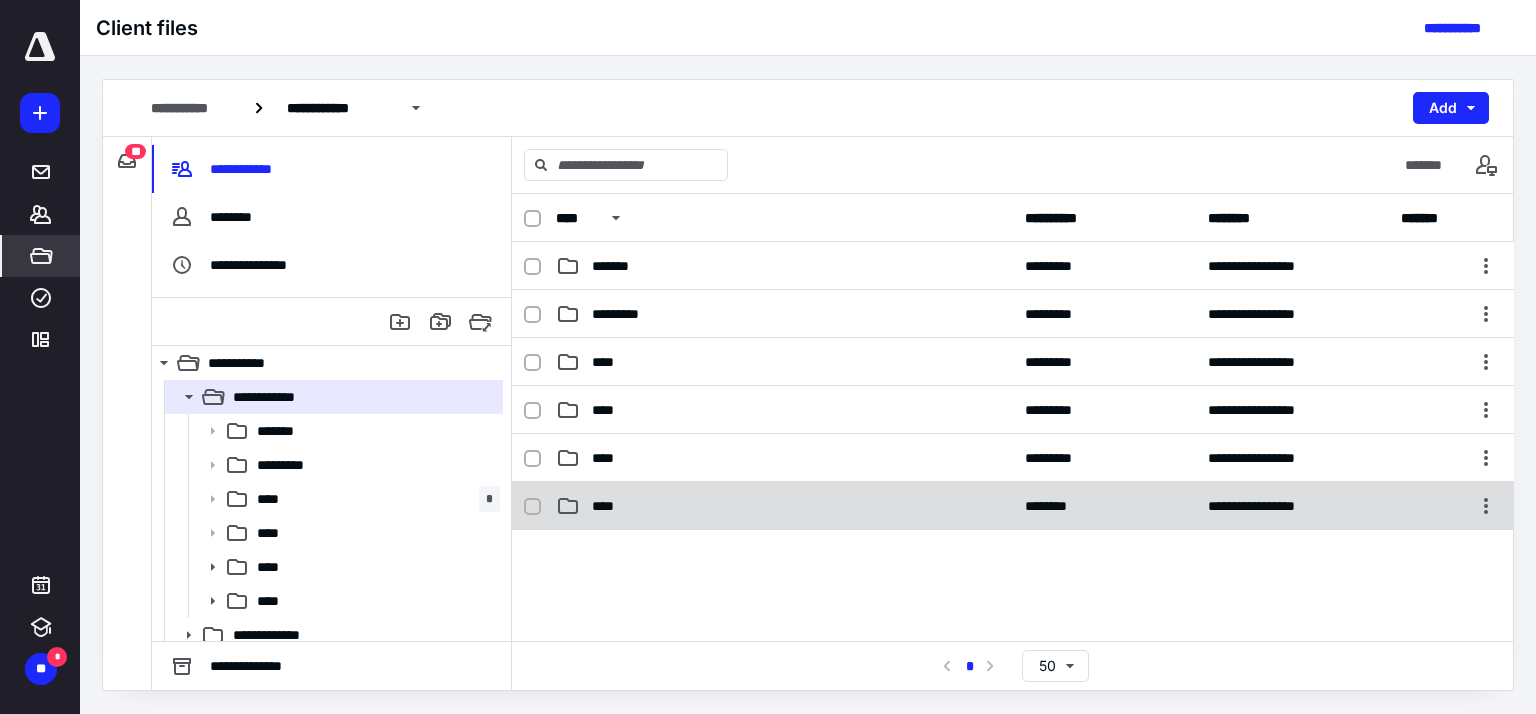 click on "****" at bounding box center [784, 506] 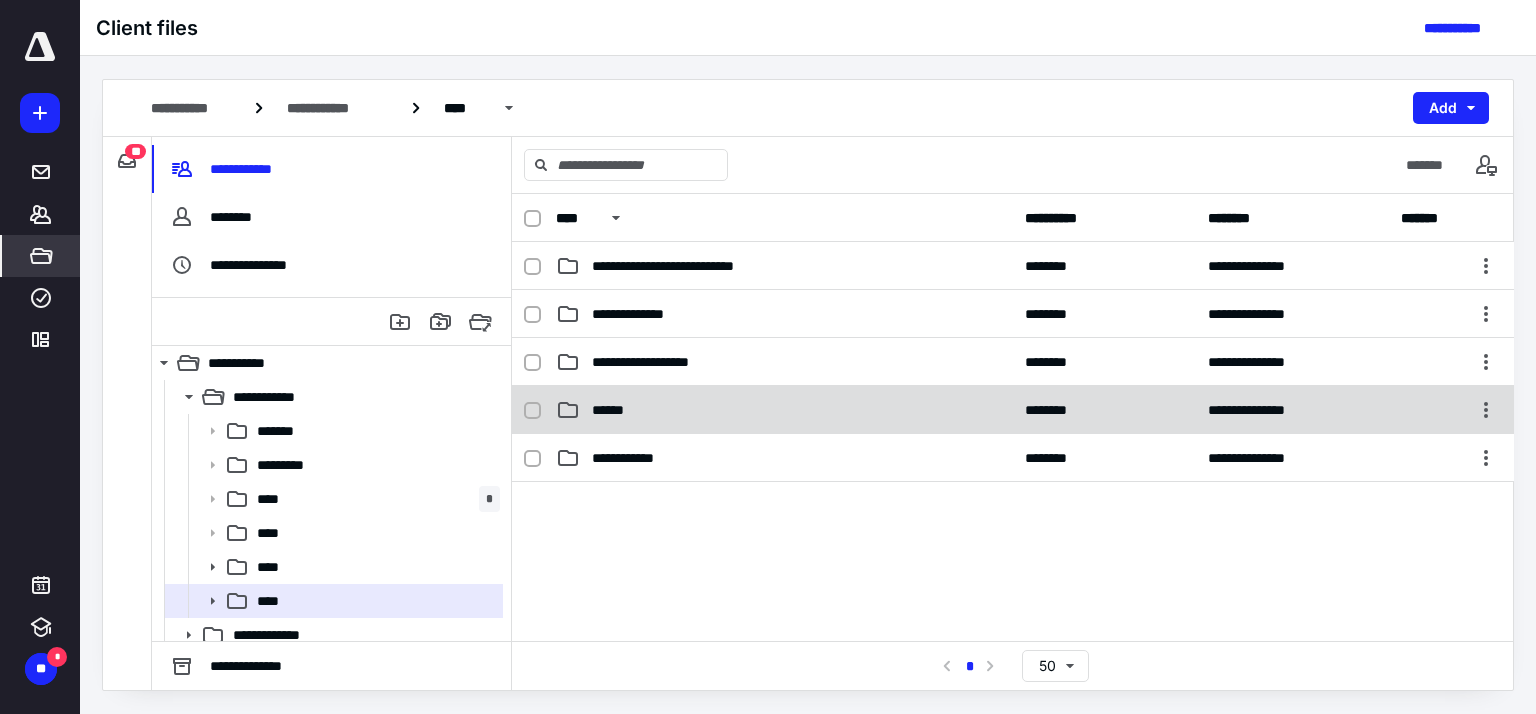 click on "******" at bounding box center [784, 410] 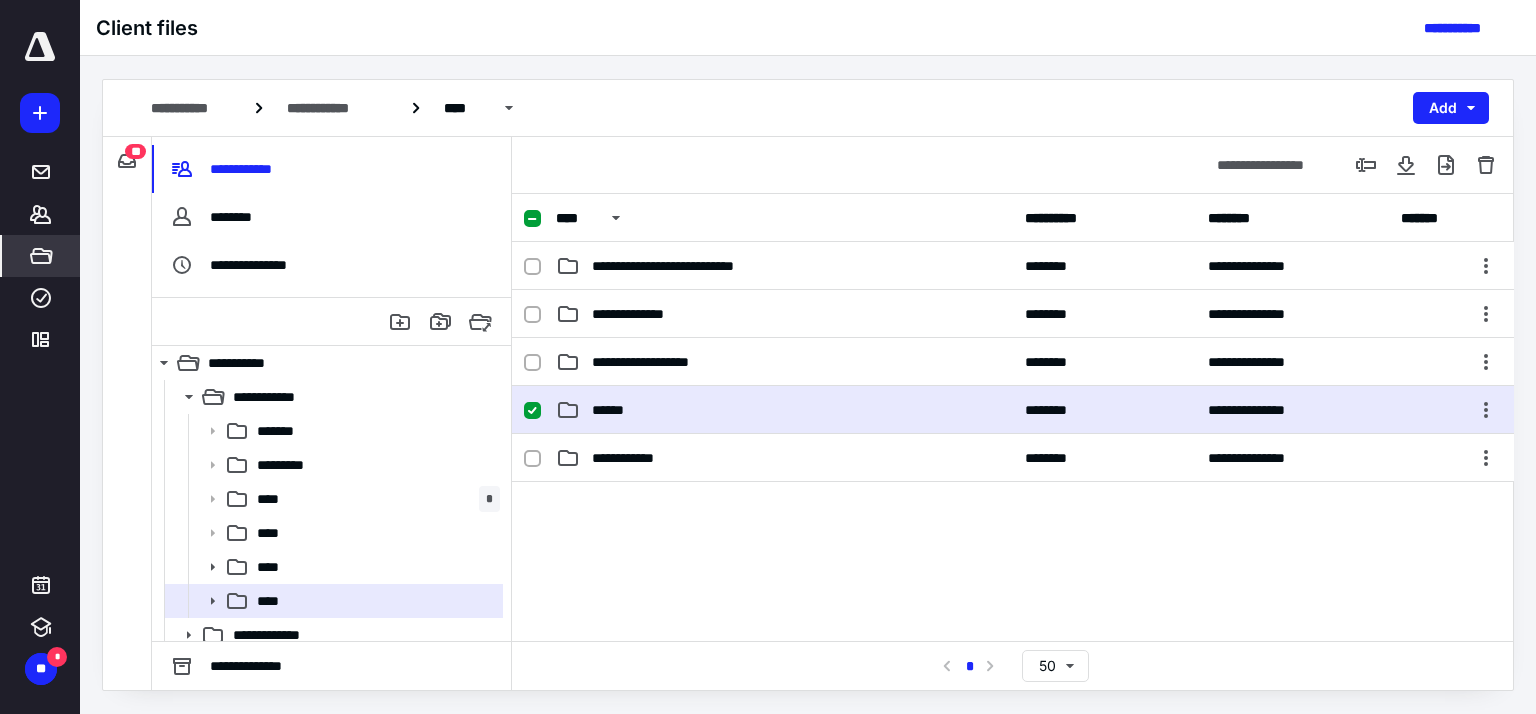 click on "******" at bounding box center (784, 410) 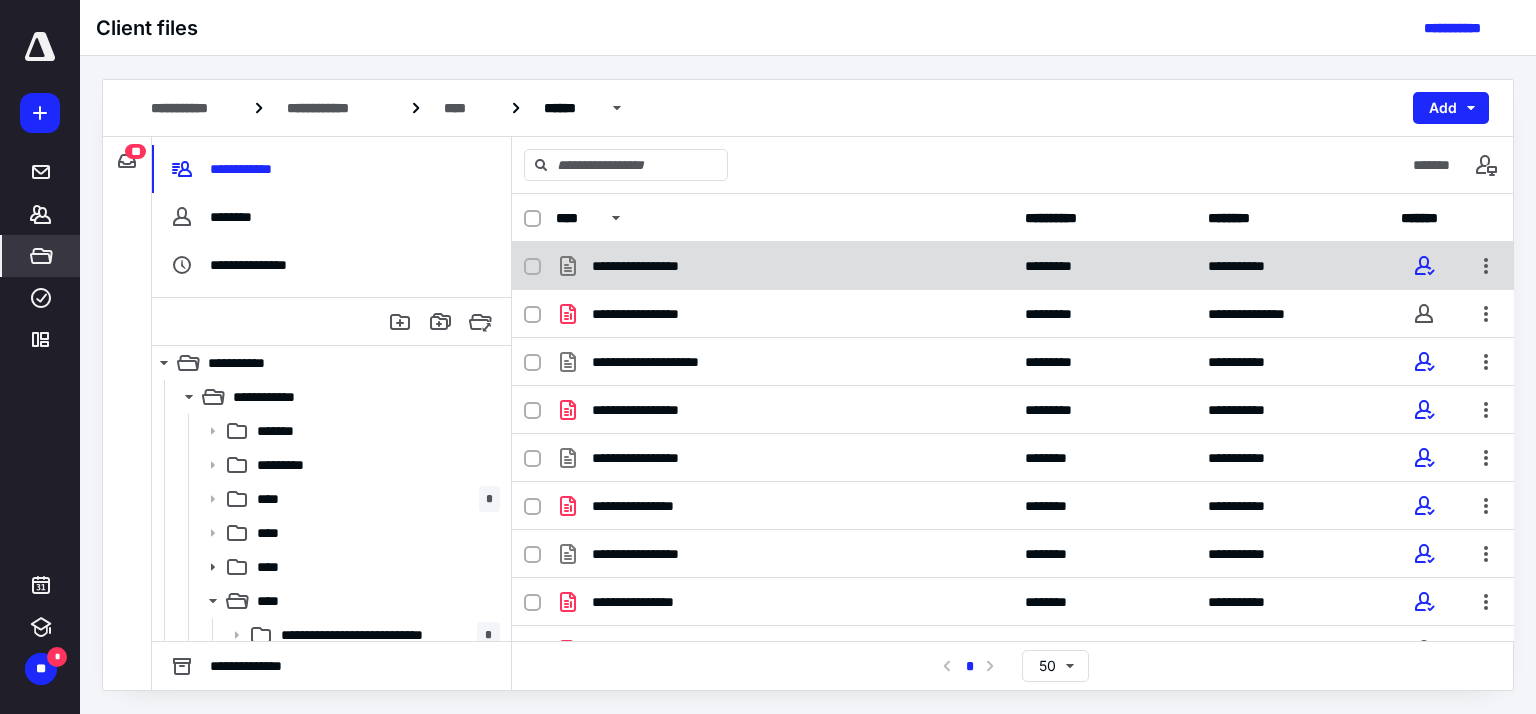 click on "**********" at bounding box center (649, 266) 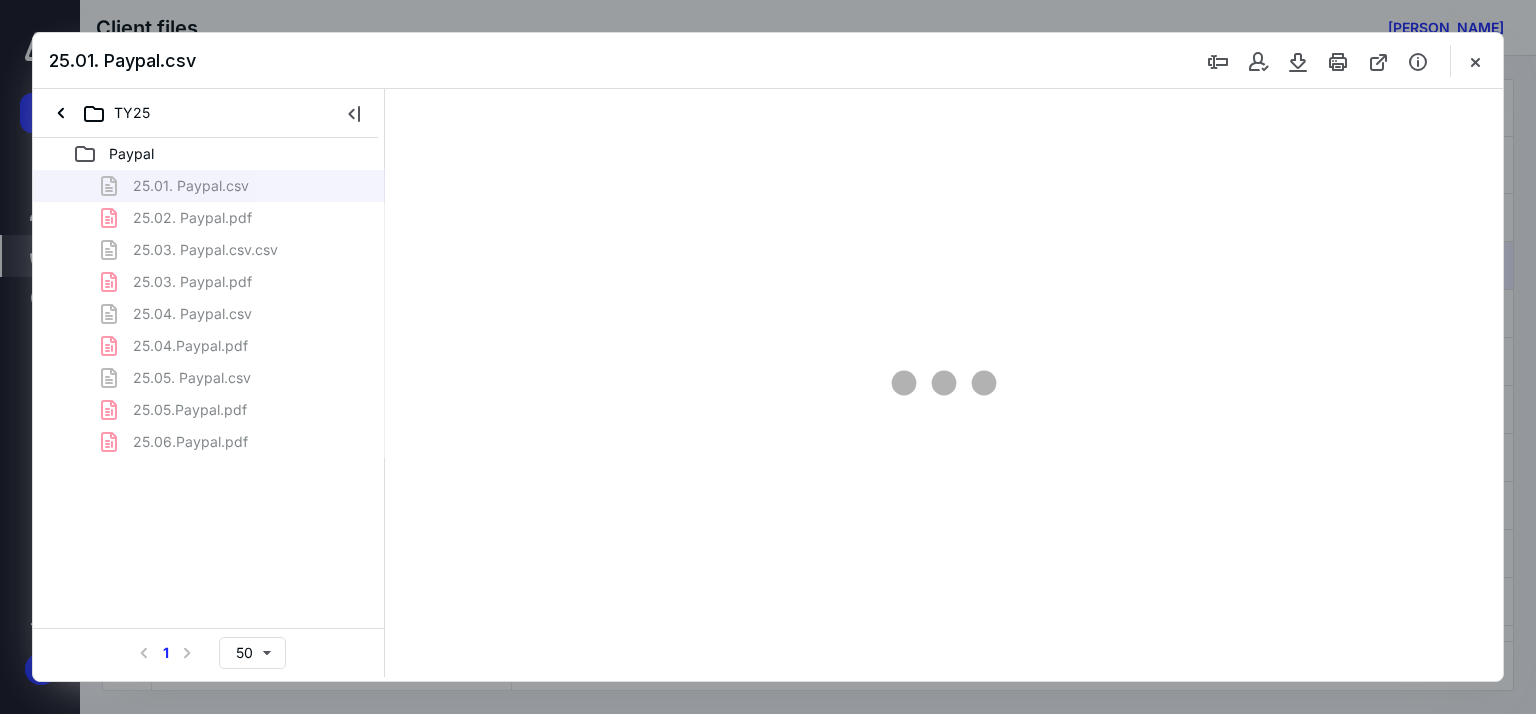 scroll, scrollTop: 0, scrollLeft: 0, axis: both 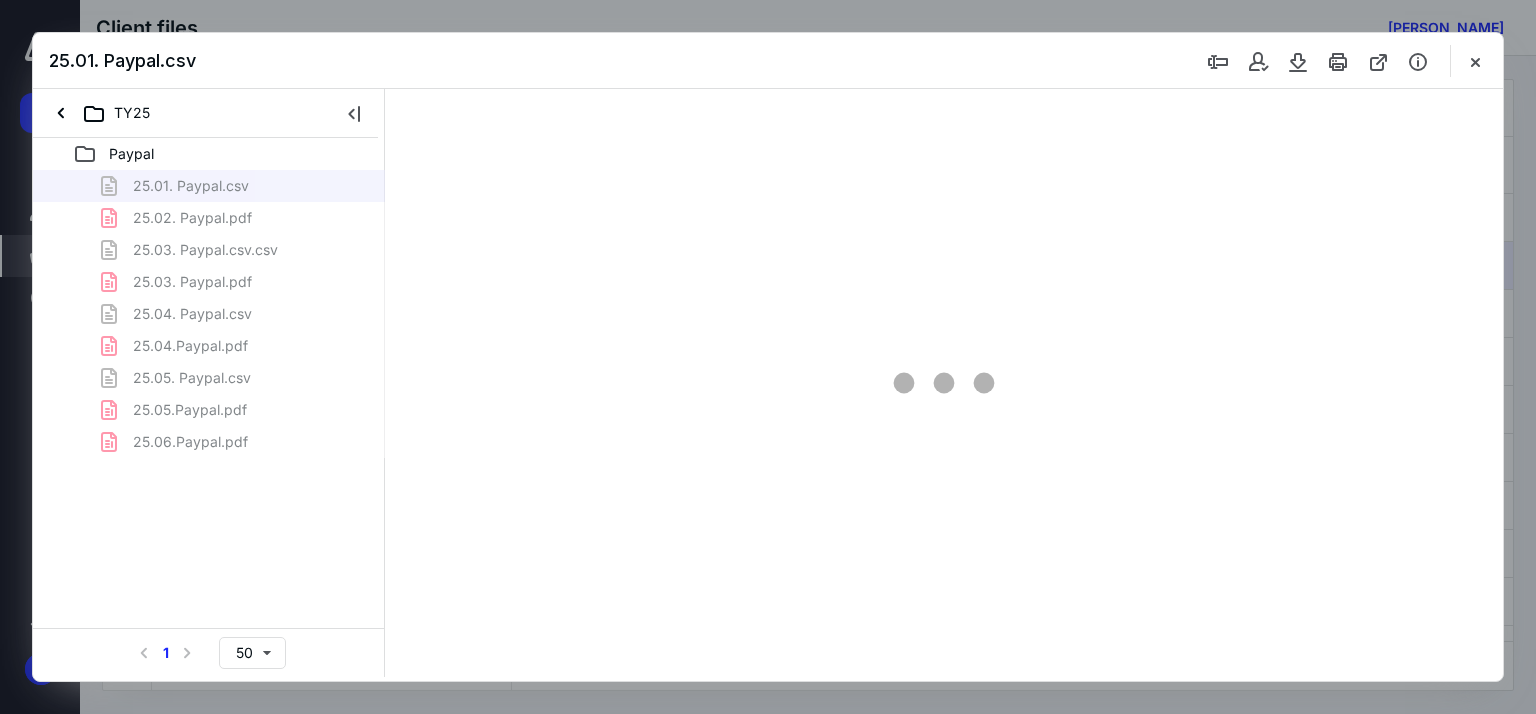 type on "69" 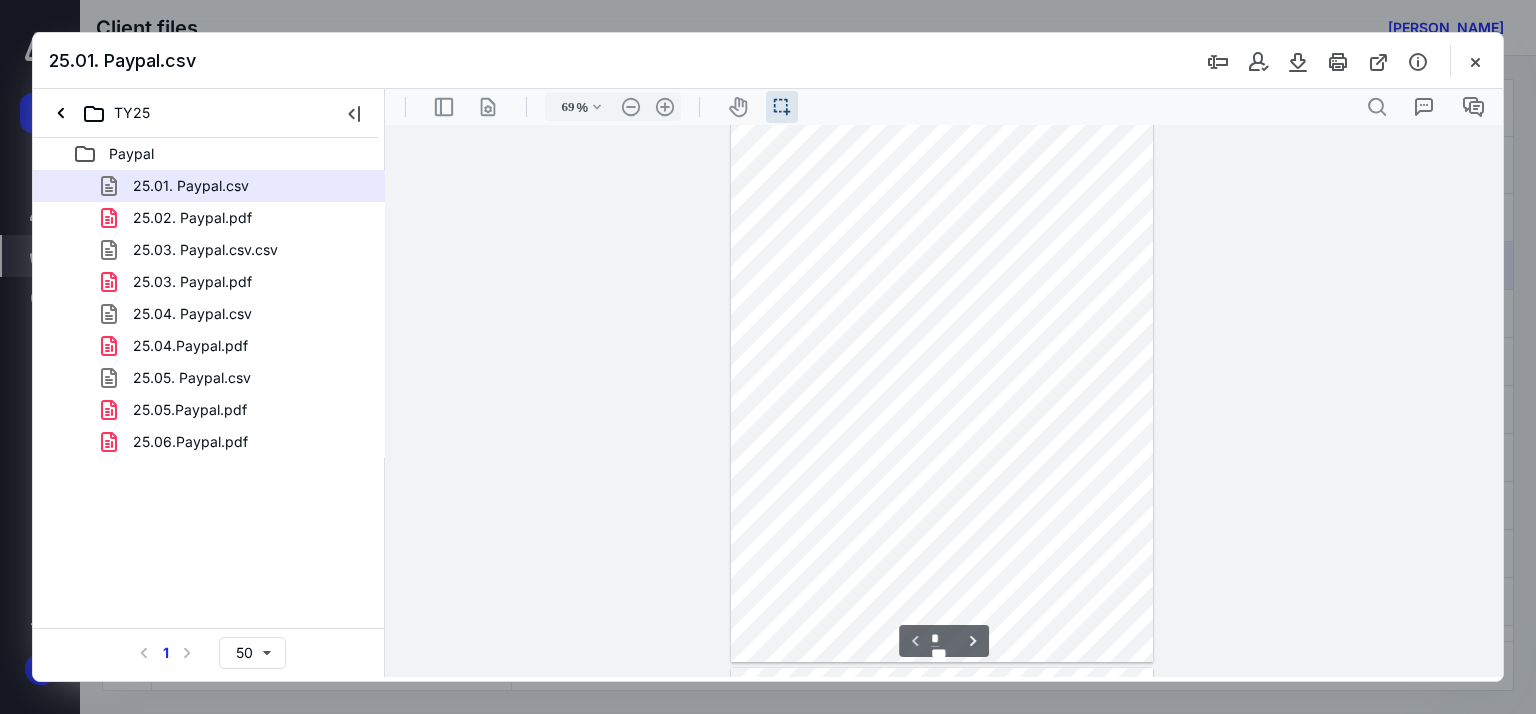 scroll, scrollTop: 0, scrollLeft: 0, axis: both 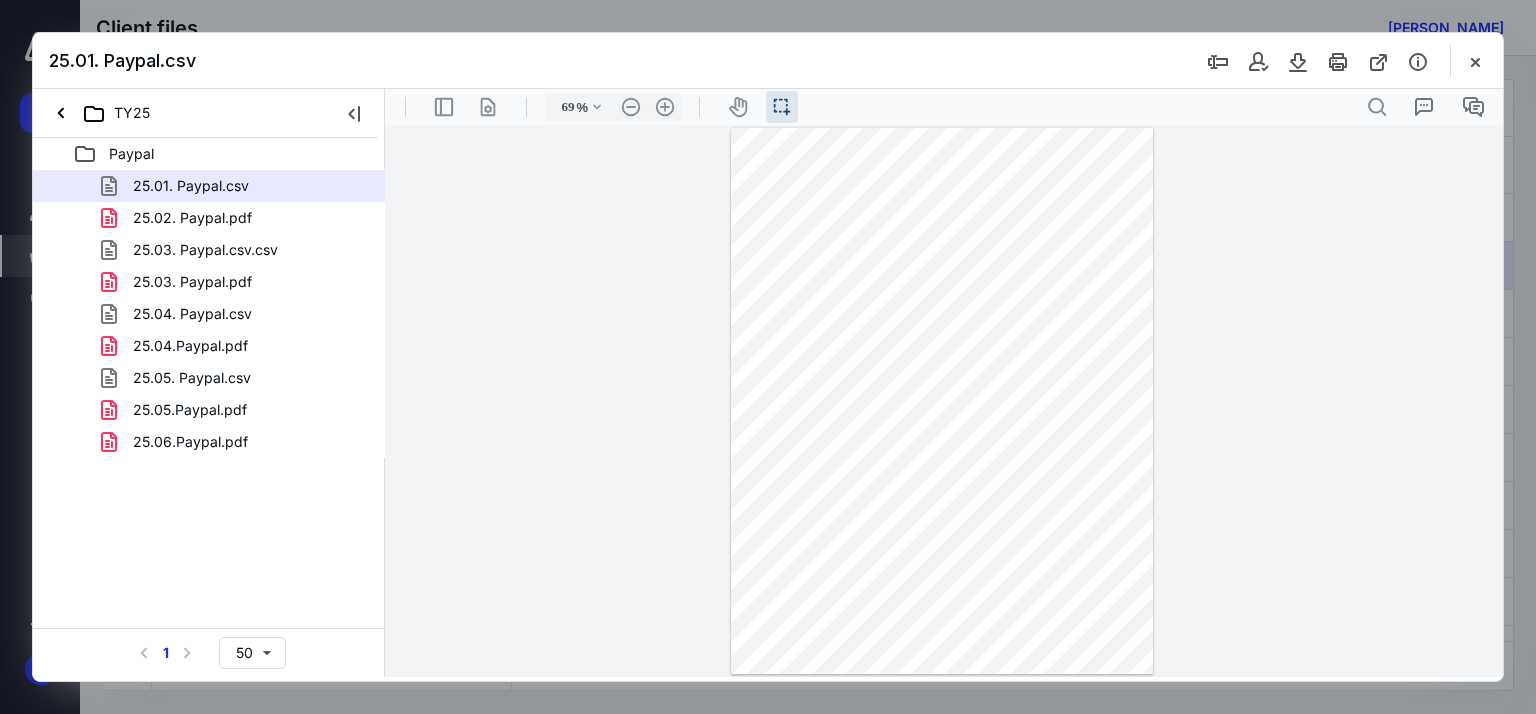 drag, startPoint x: 847, startPoint y: 202, endPoint x: 973, endPoint y: 204, distance: 126.01587 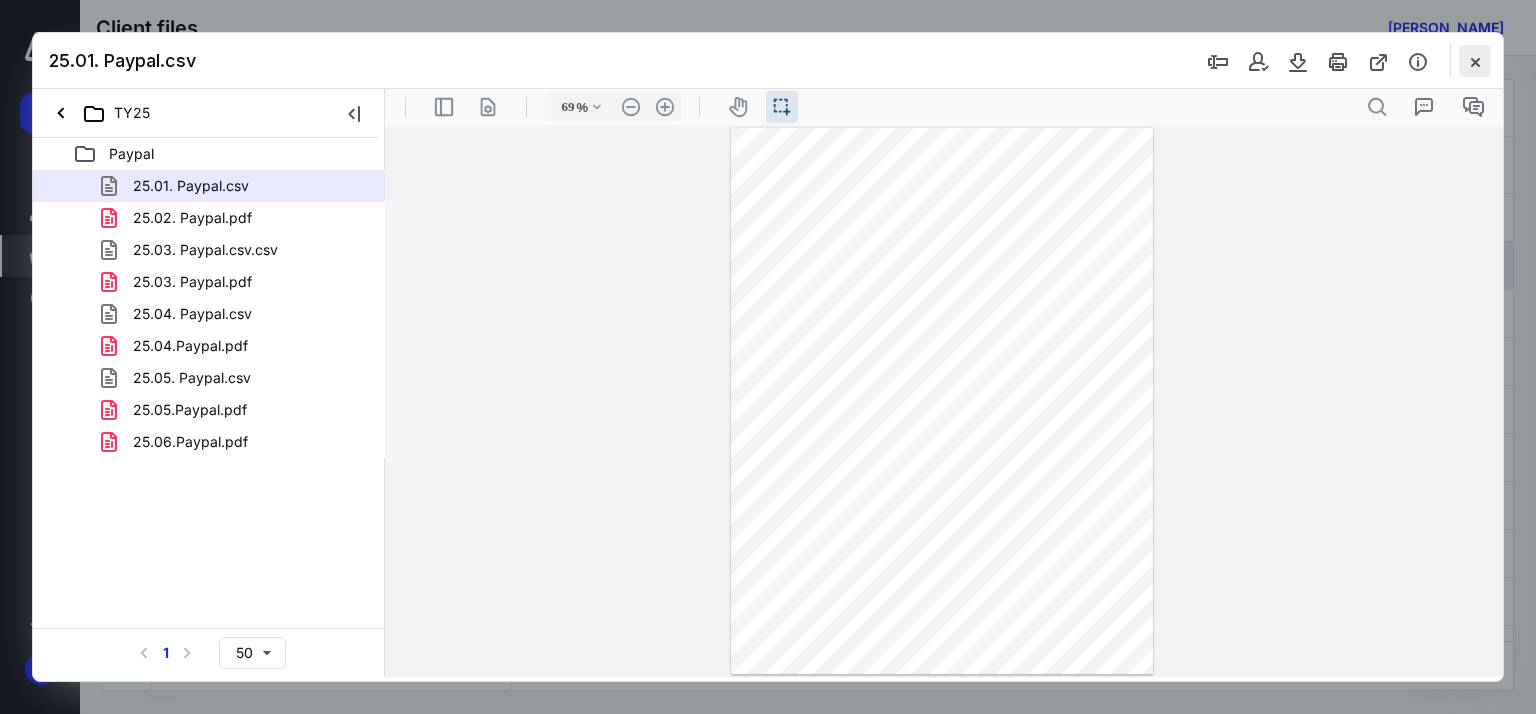 click at bounding box center [1475, 61] 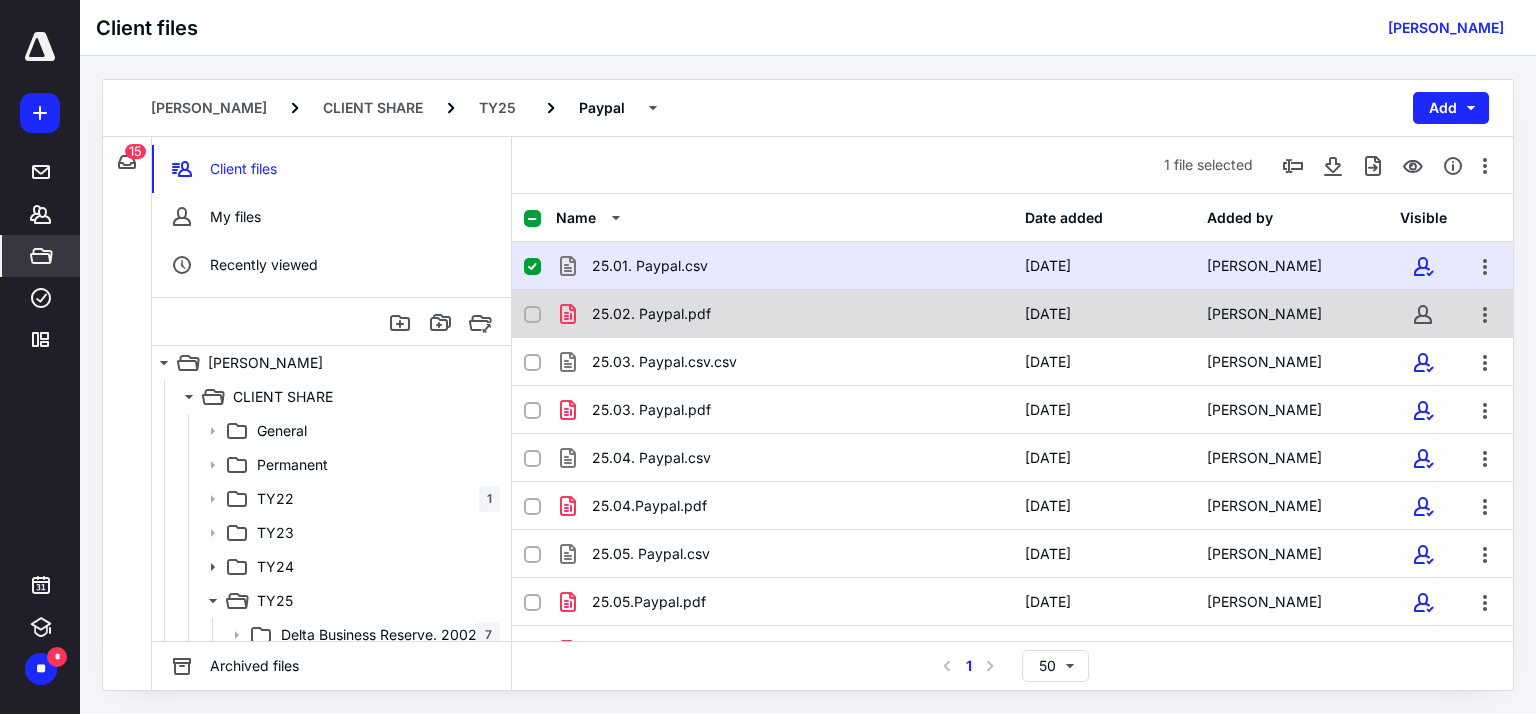 click on "25.02. Paypal.pdf [DATE] [PERSON_NAME] [GEOGRAPHIC_DATA]" at bounding box center [1012, 314] 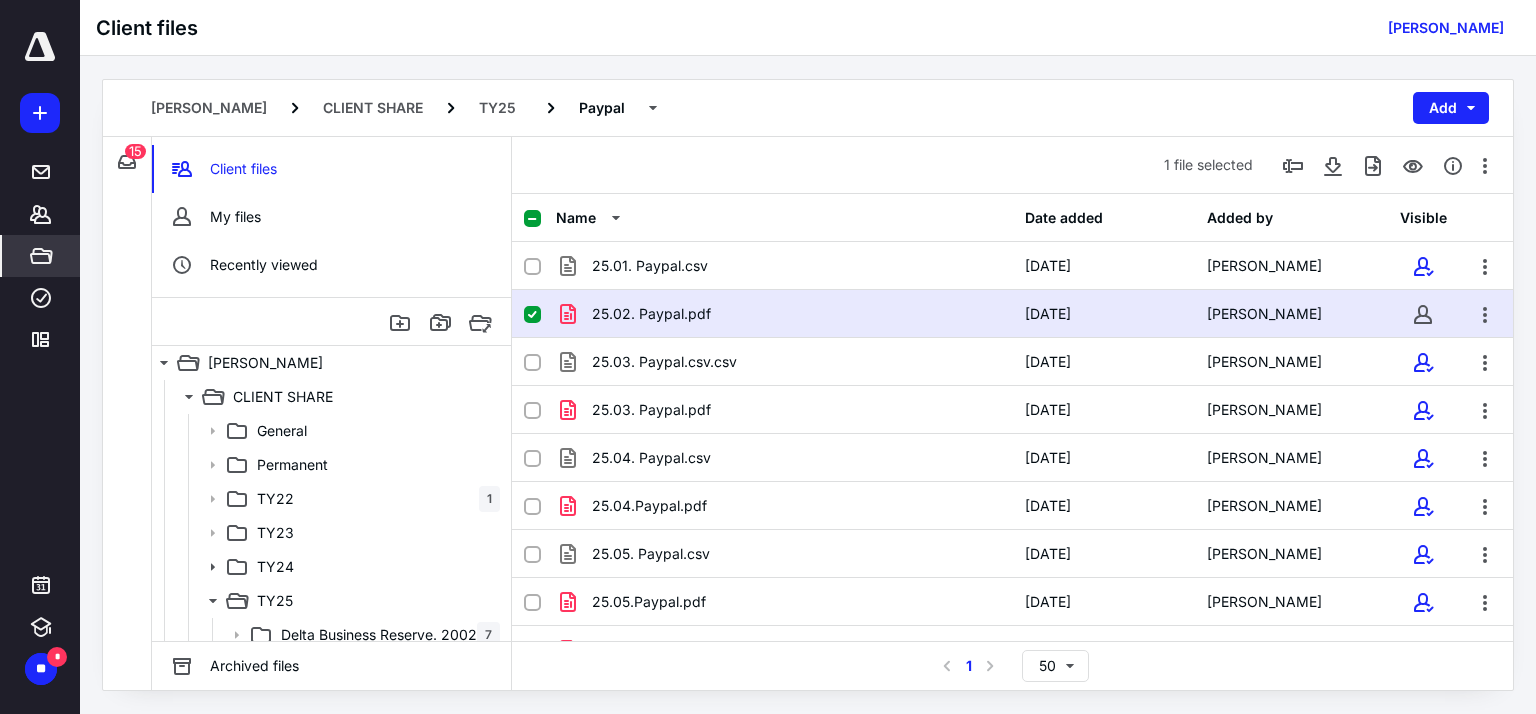 click on "25.02. Paypal.pdf [DATE] [PERSON_NAME] [GEOGRAPHIC_DATA]" at bounding box center [1012, 314] 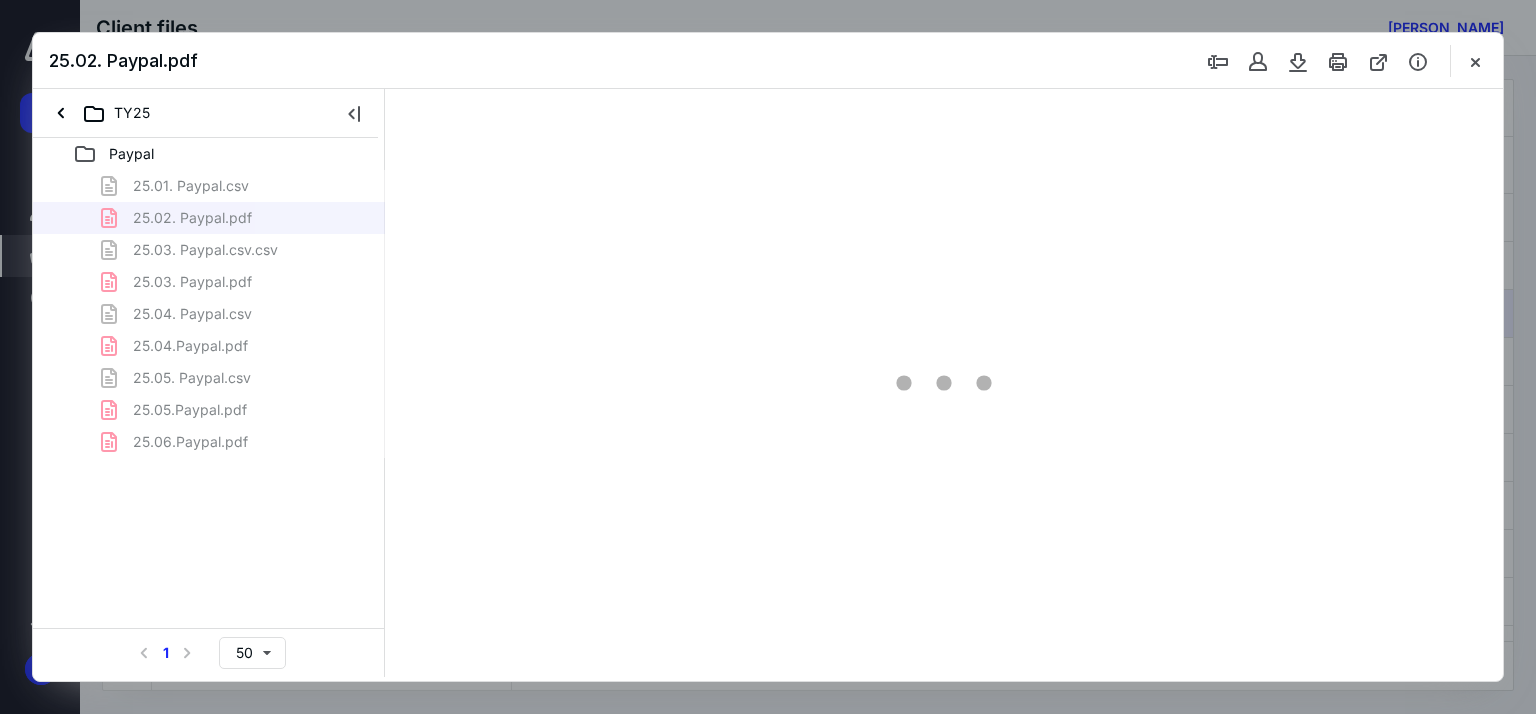 scroll, scrollTop: 0, scrollLeft: 0, axis: both 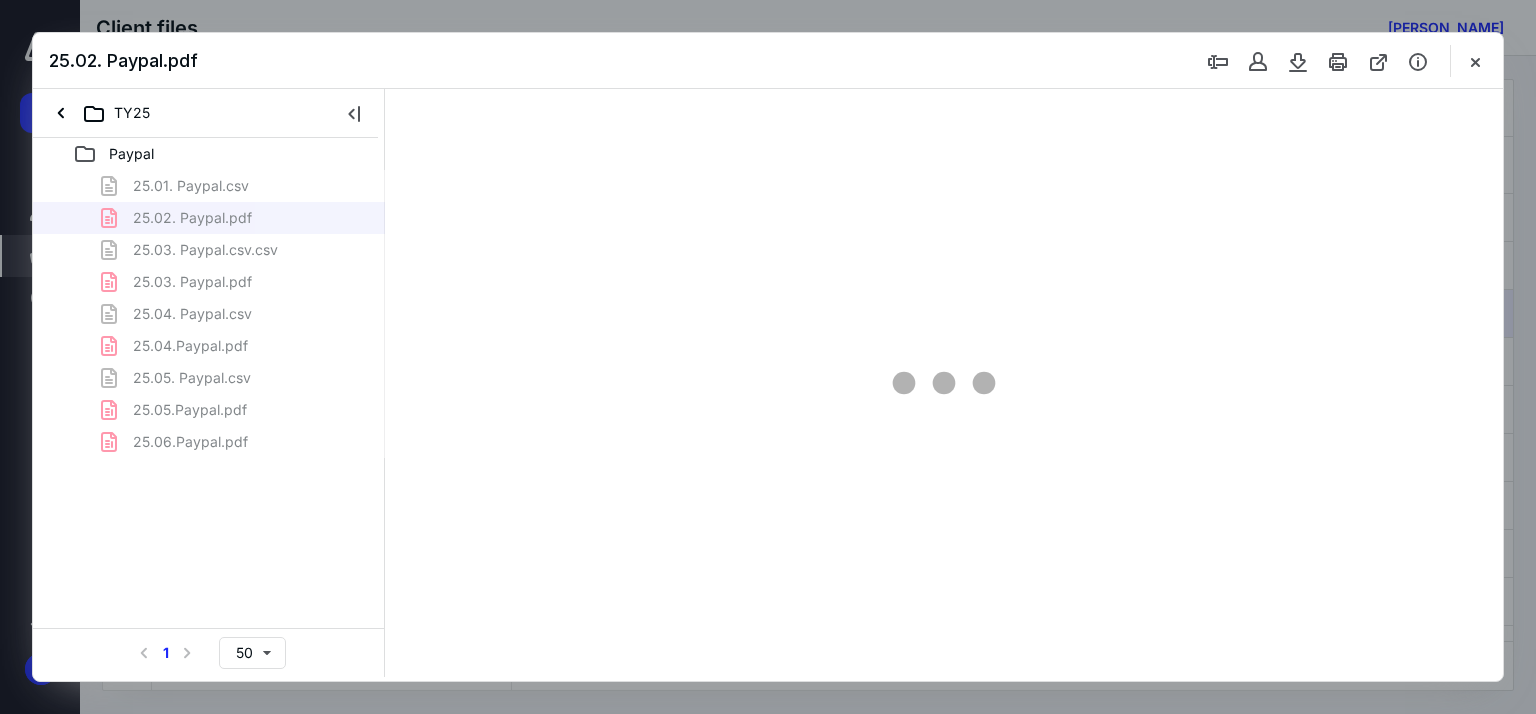type on "65" 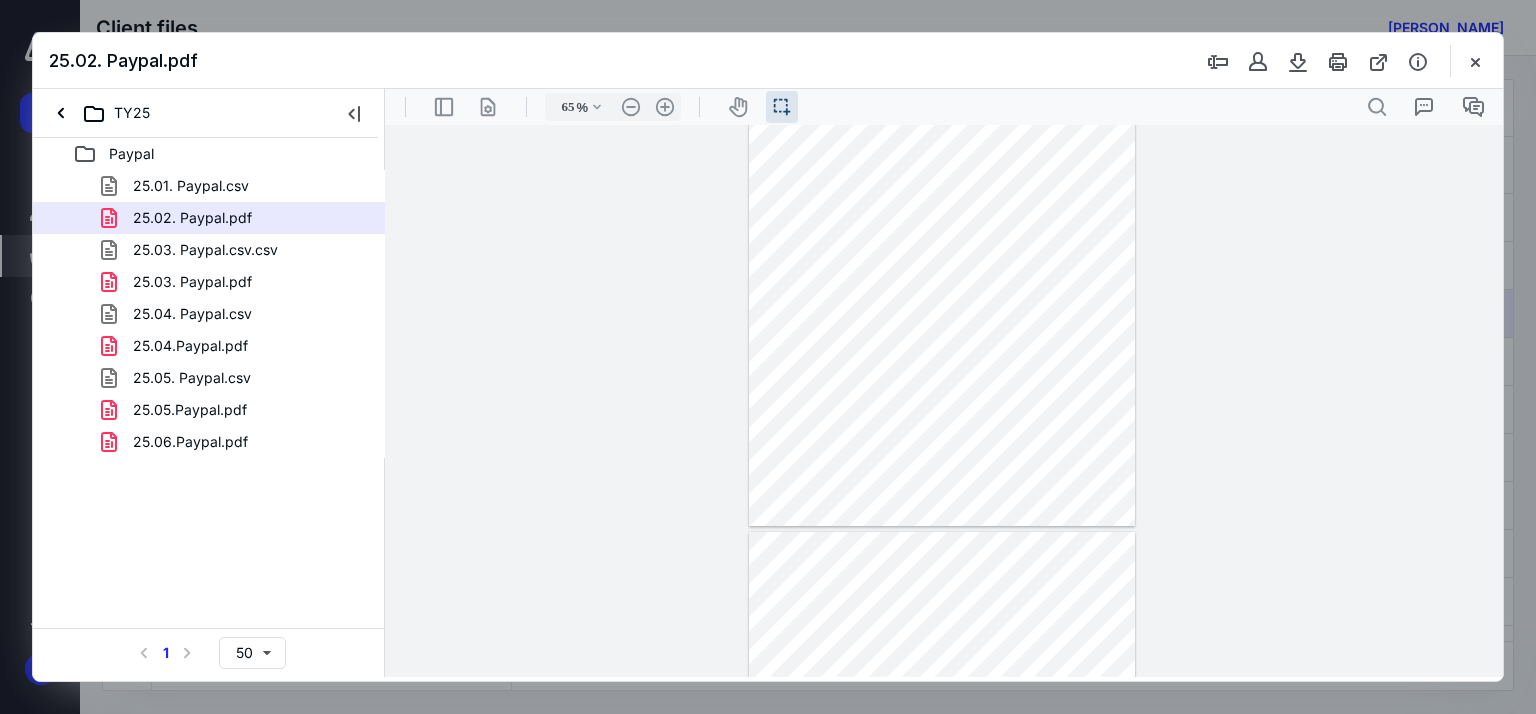 scroll, scrollTop: 1000, scrollLeft: 0, axis: vertical 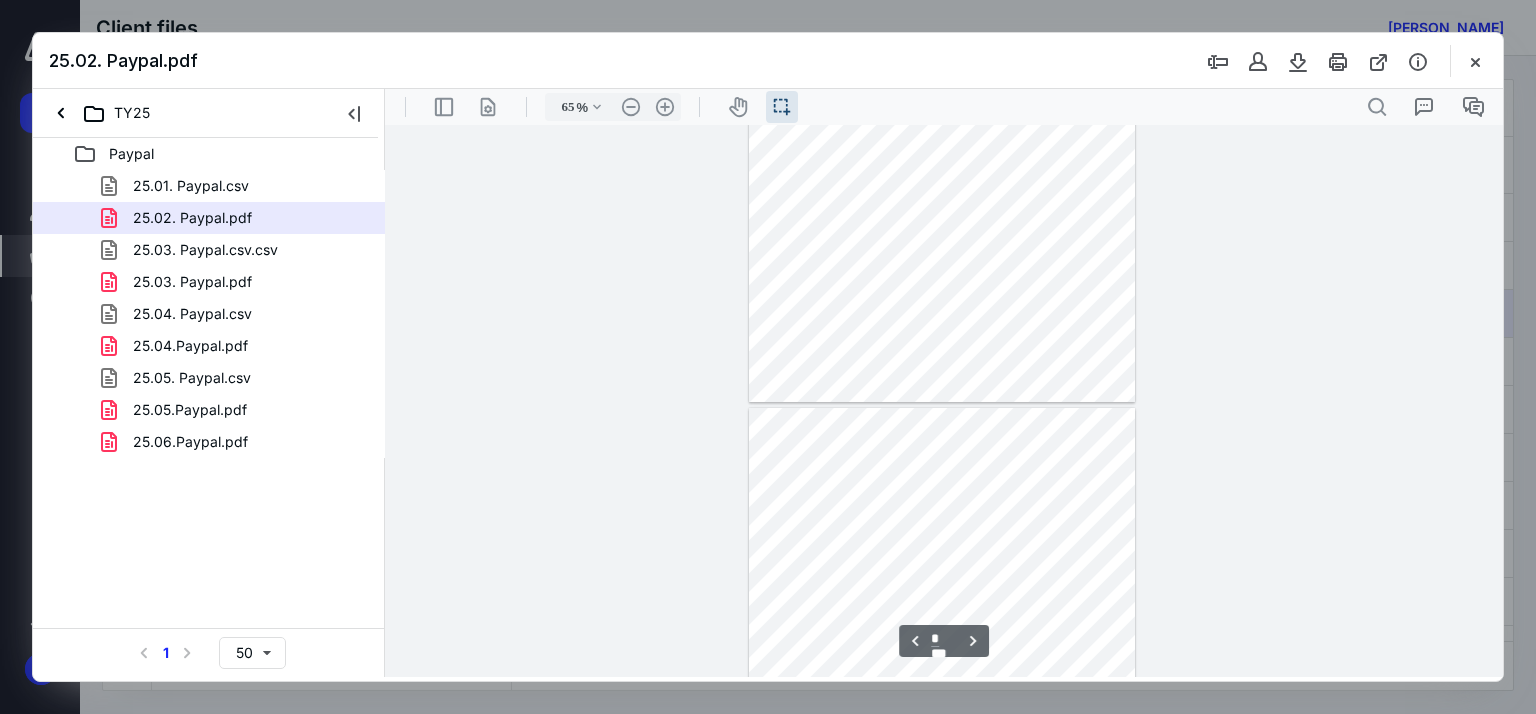 type on "*" 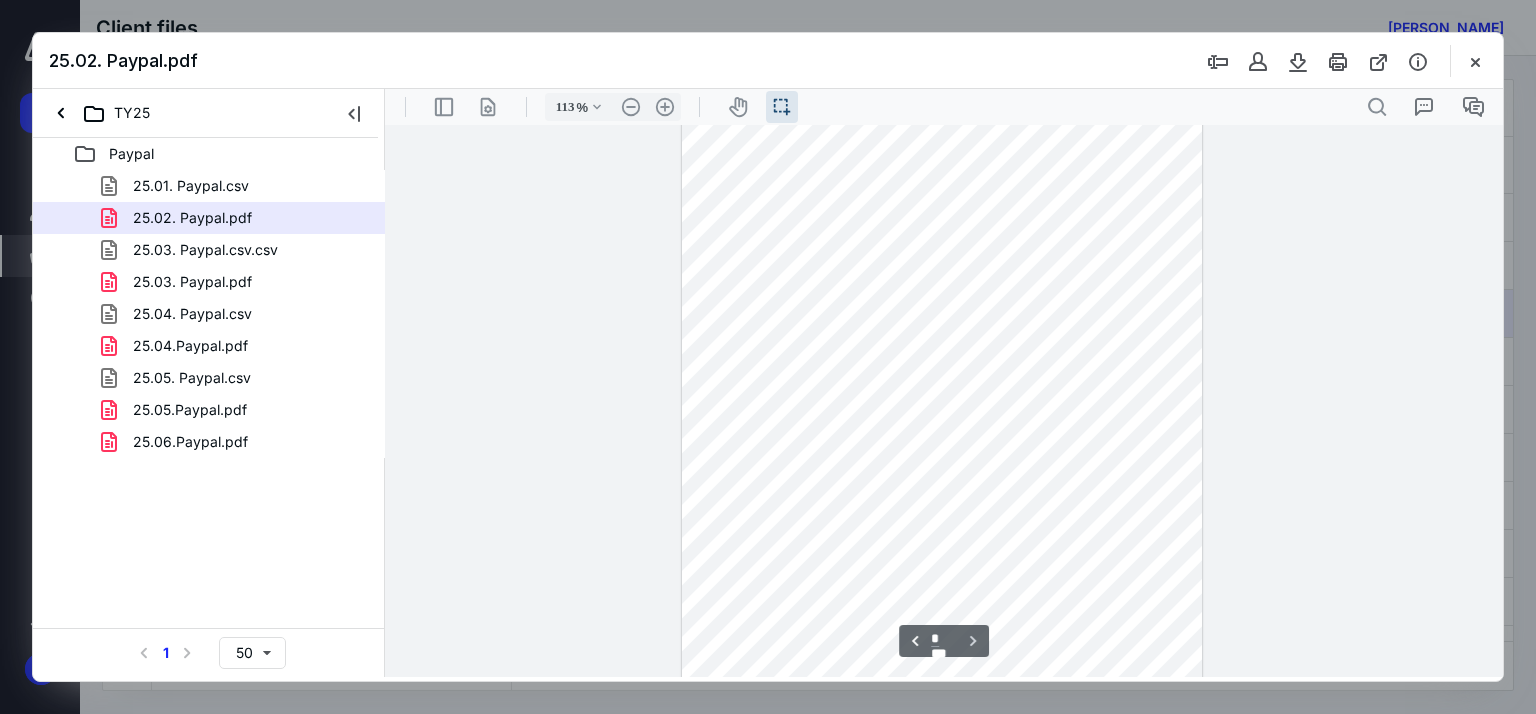 scroll, scrollTop: 3013, scrollLeft: 0, axis: vertical 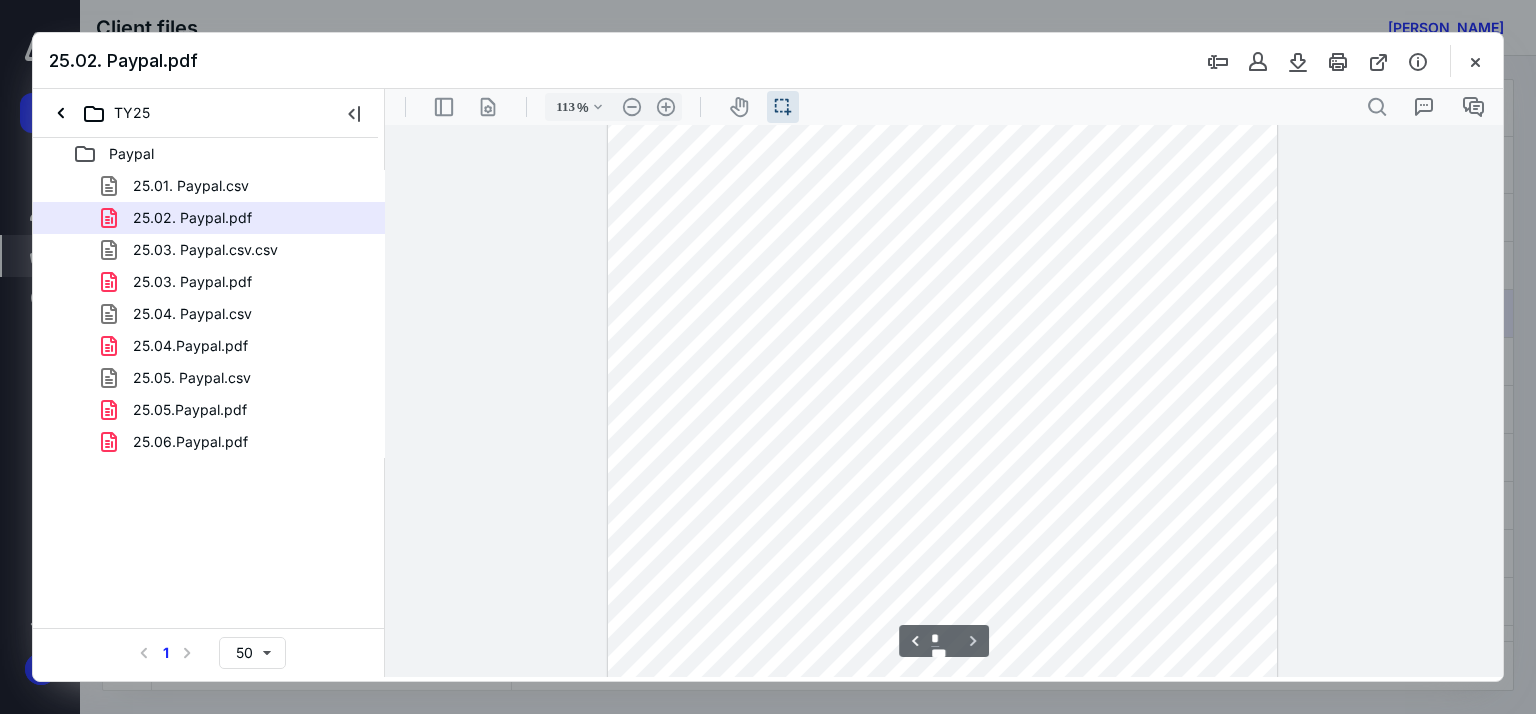 type on "88" 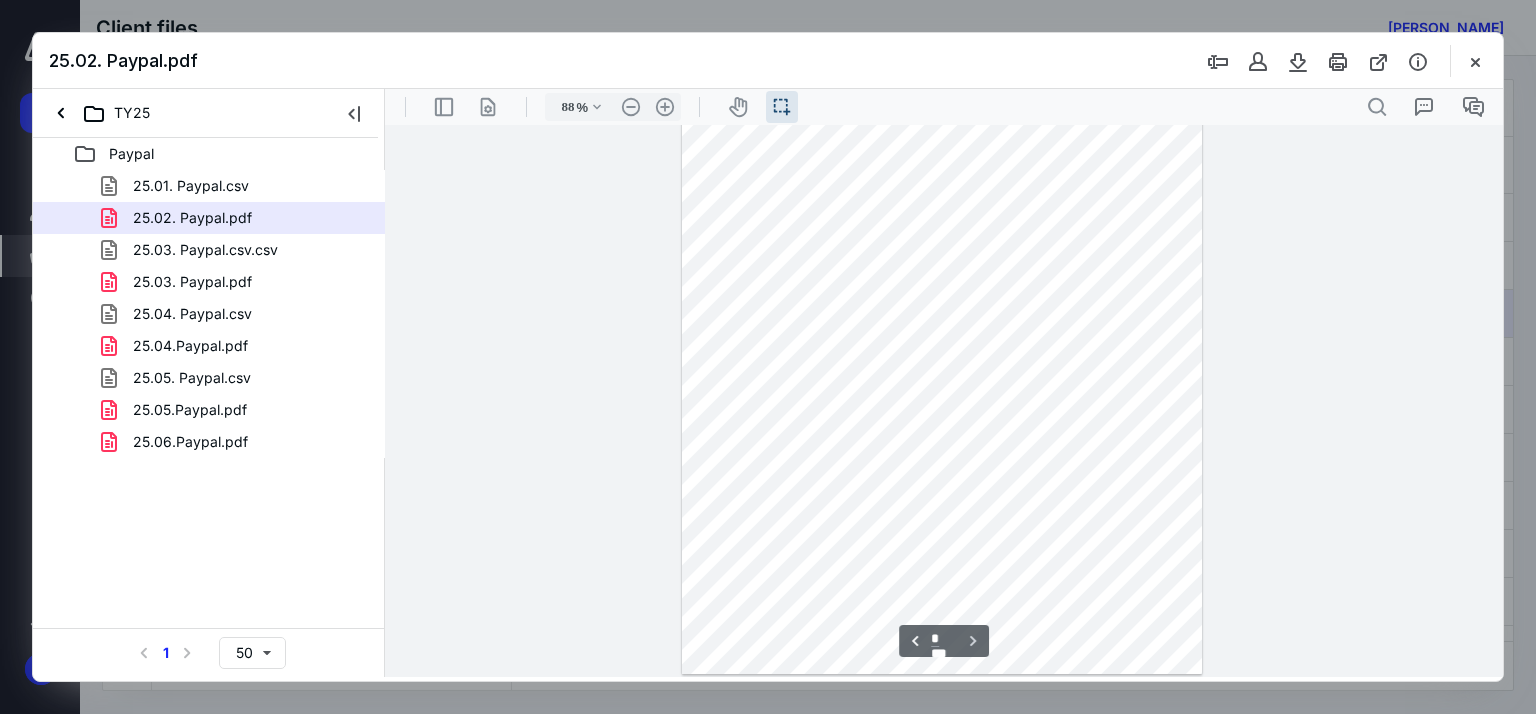 scroll, scrollTop: 2316, scrollLeft: 0, axis: vertical 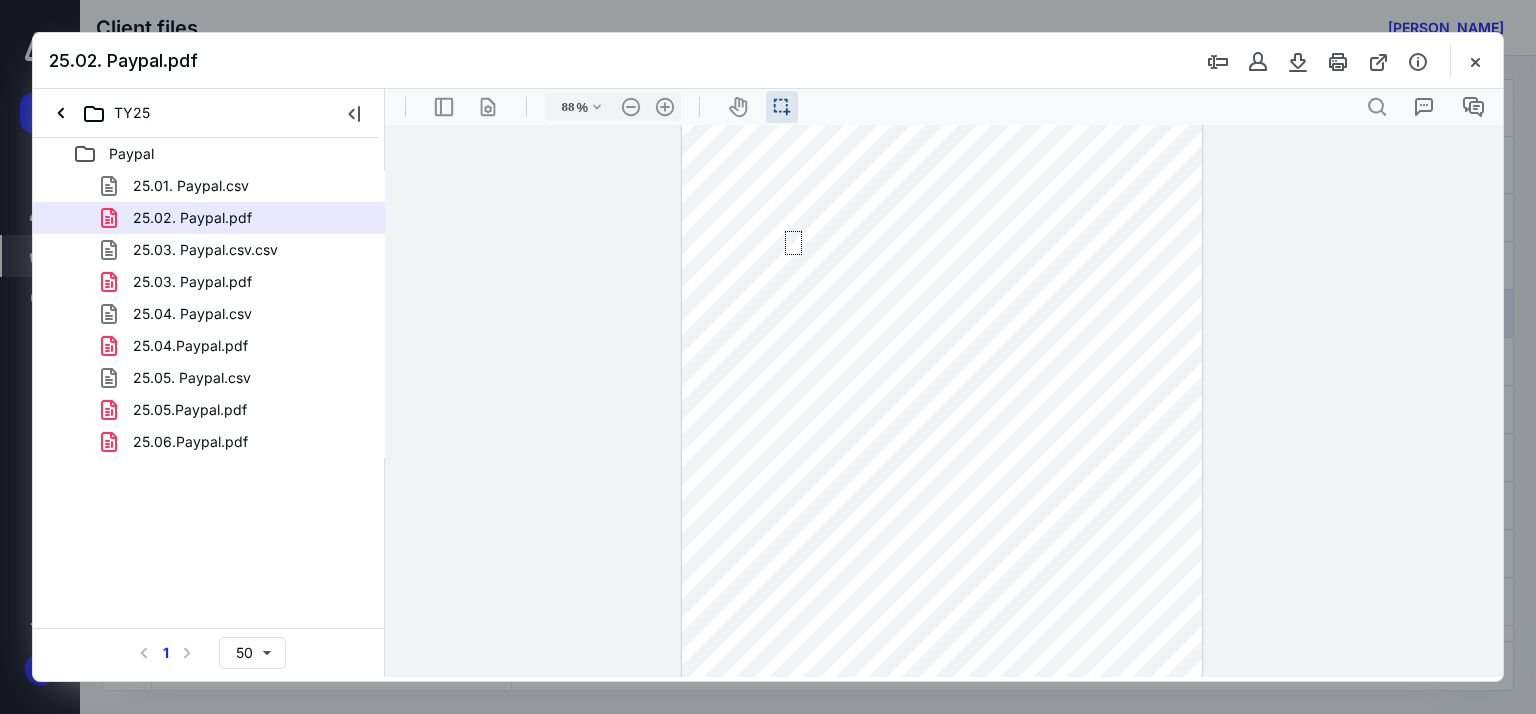 drag, startPoint x: 785, startPoint y: 231, endPoint x: 803, endPoint y: 255, distance: 30 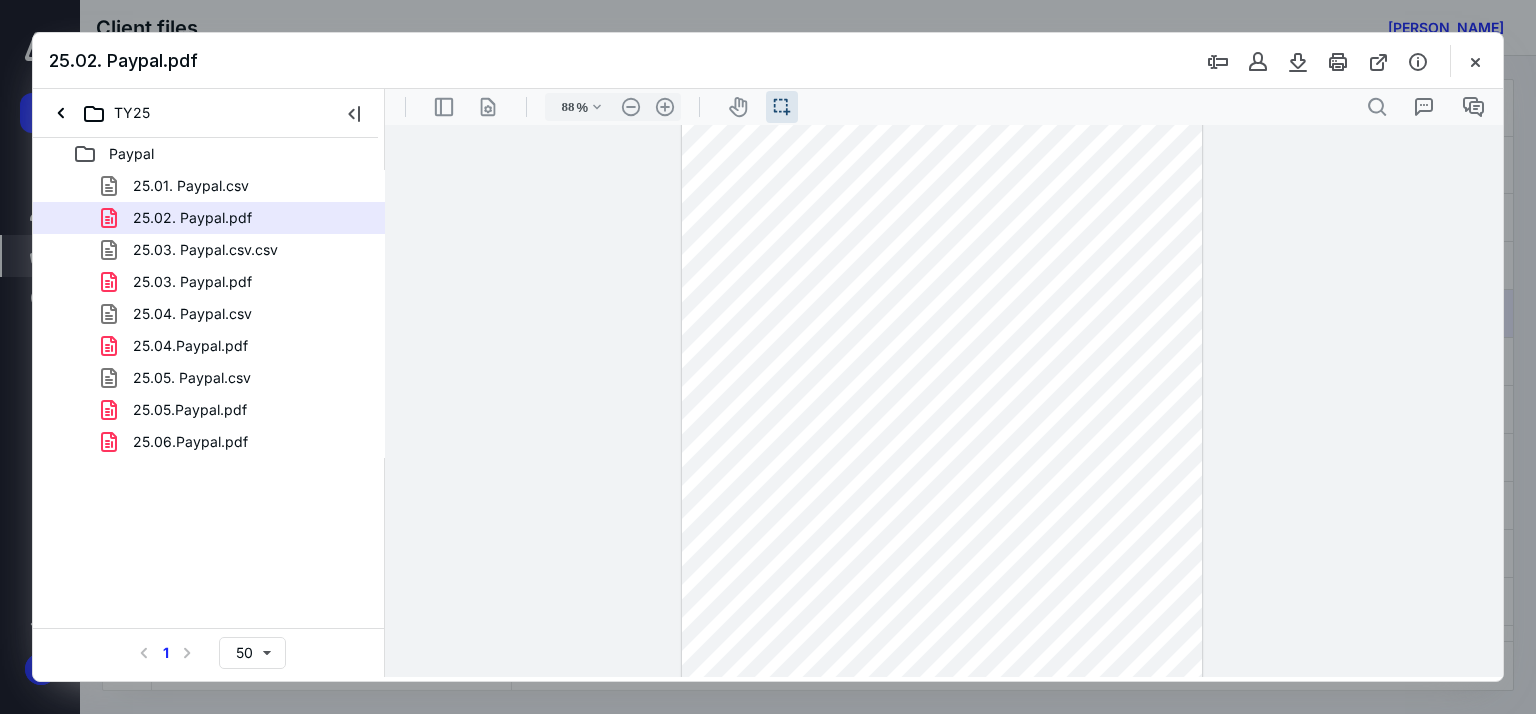 click at bounding box center (942, 406) 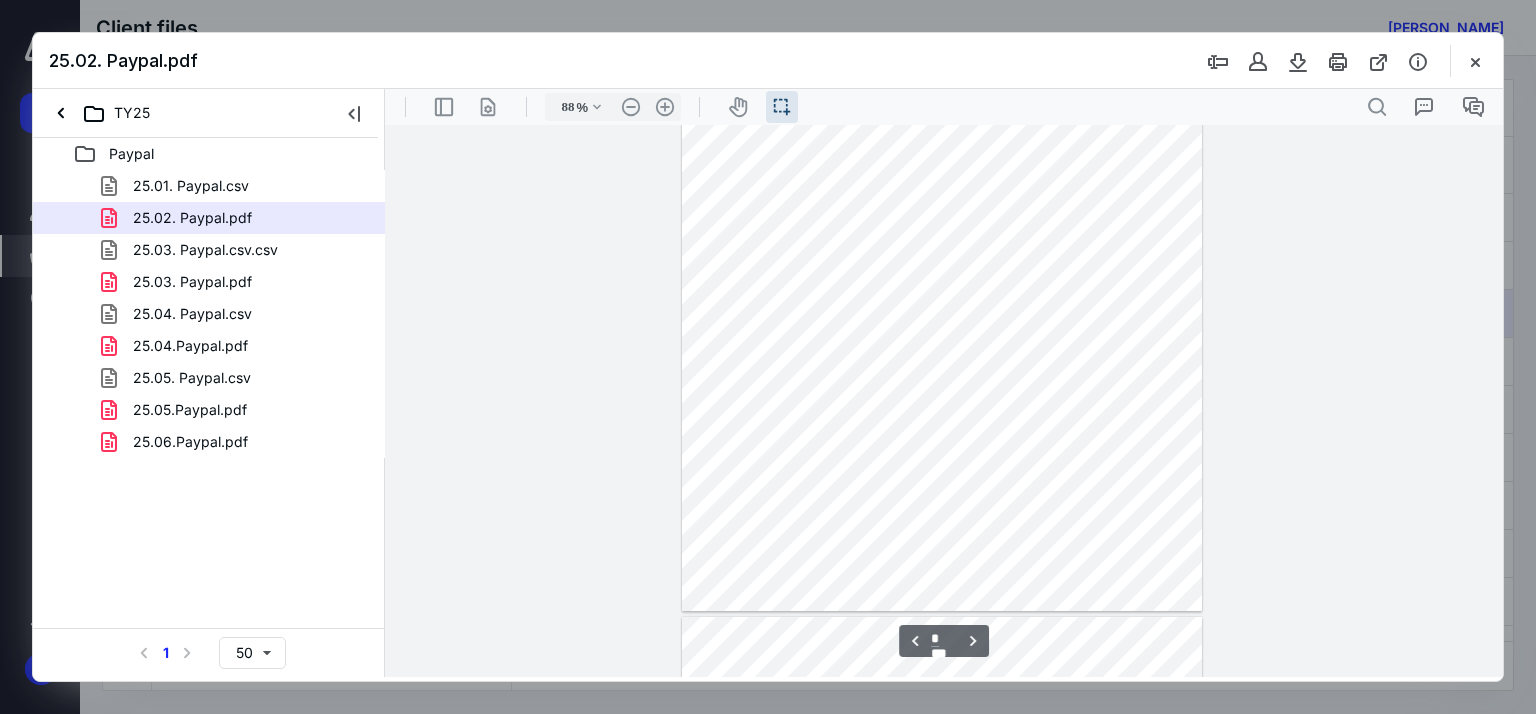 scroll, scrollTop: 816, scrollLeft: 0, axis: vertical 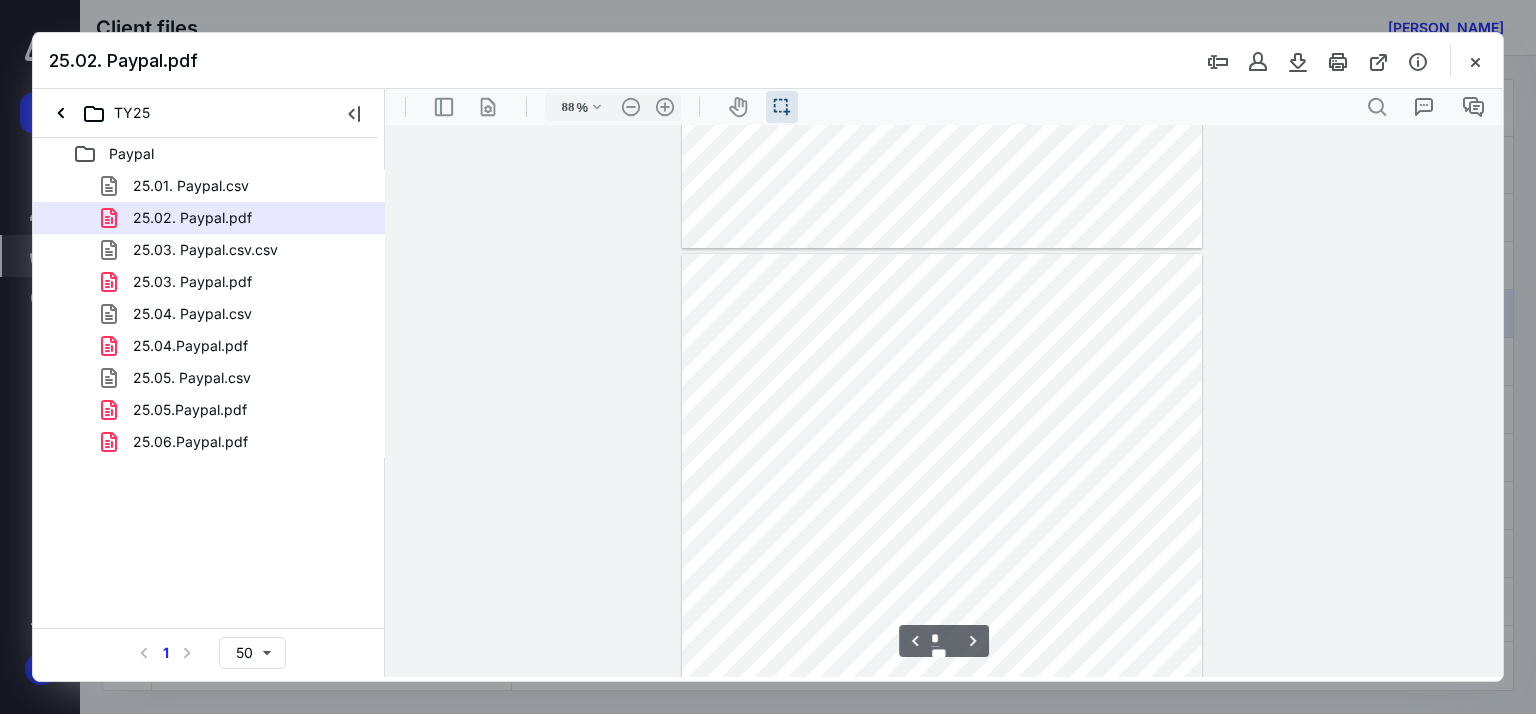 type on "*" 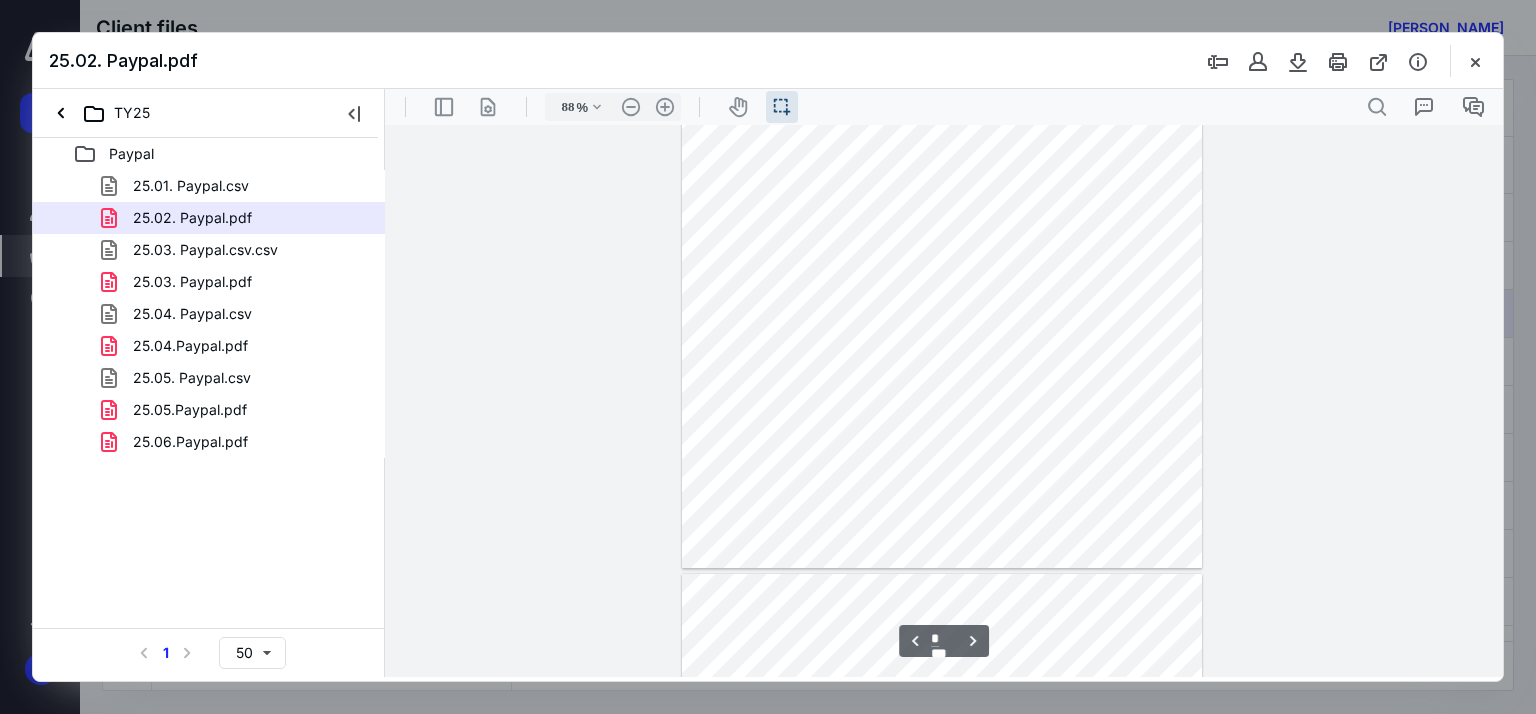 scroll, scrollTop: 16, scrollLeft: 0, axis: vertical 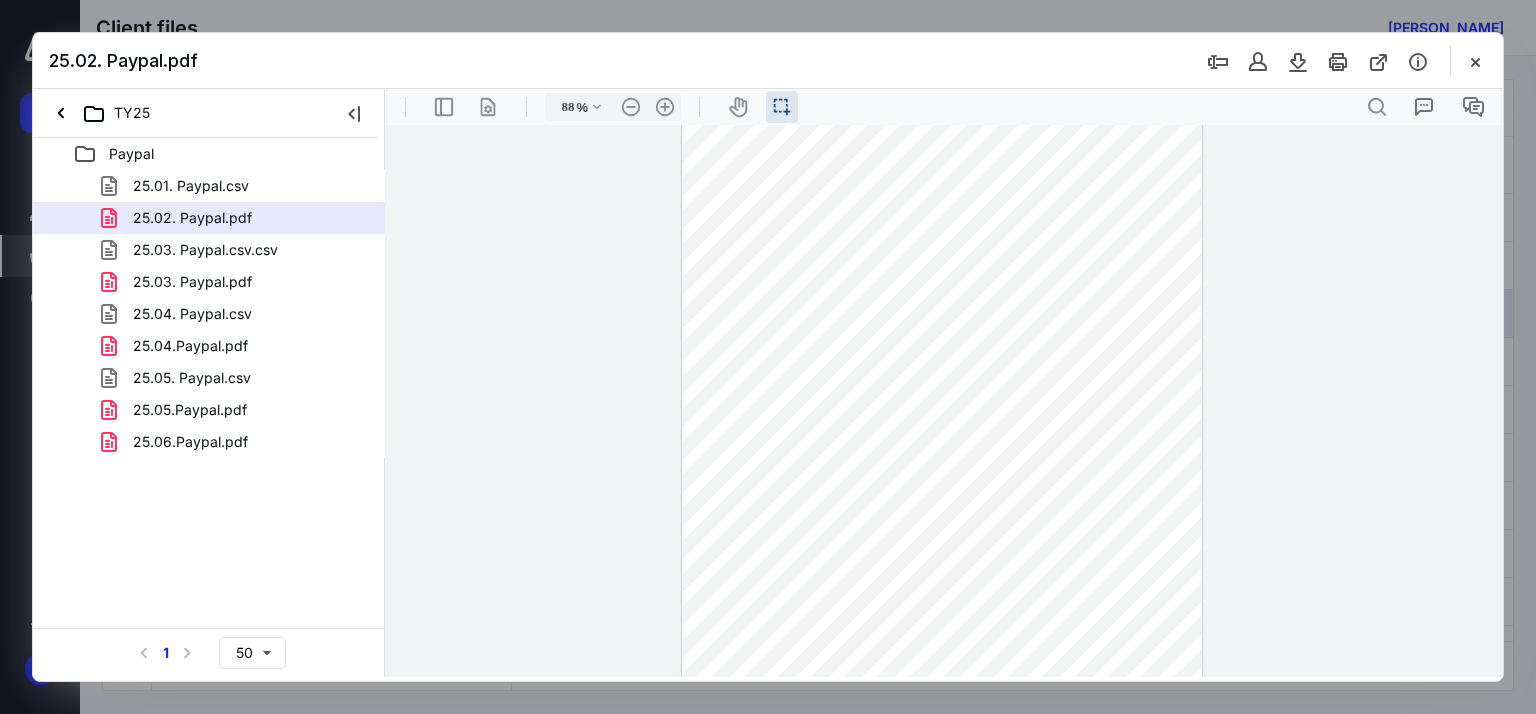 click at bounding box center [1475, 61] 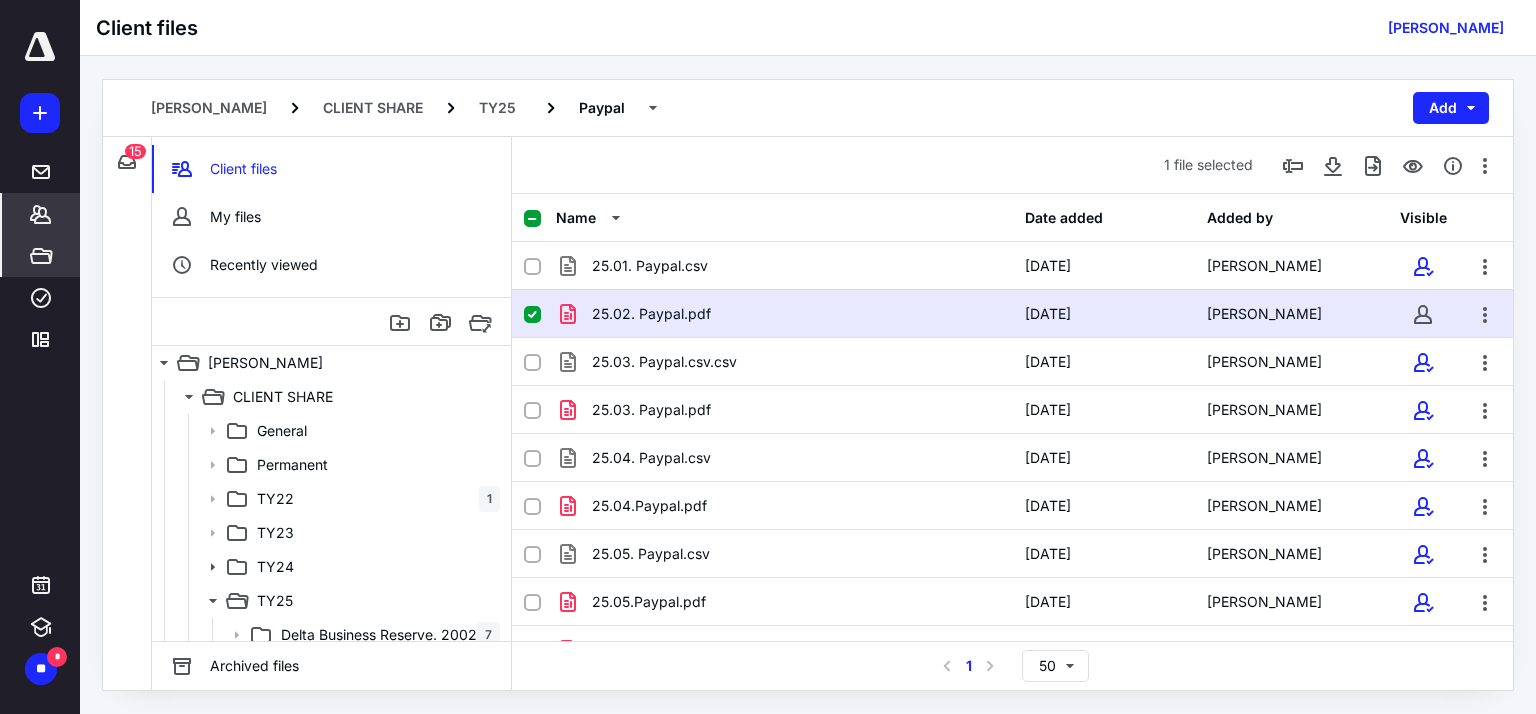 click 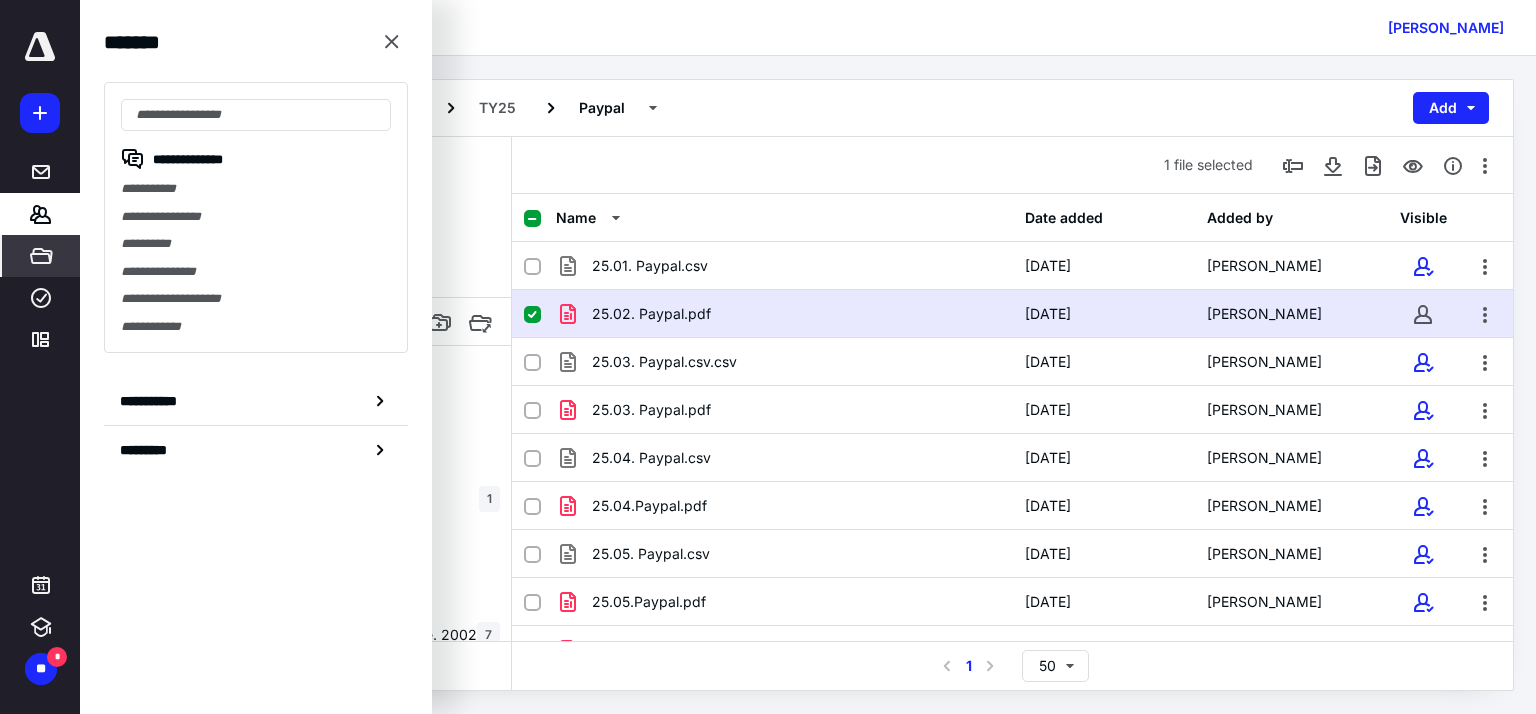 click on "*****" at bounding box center (41, 256) 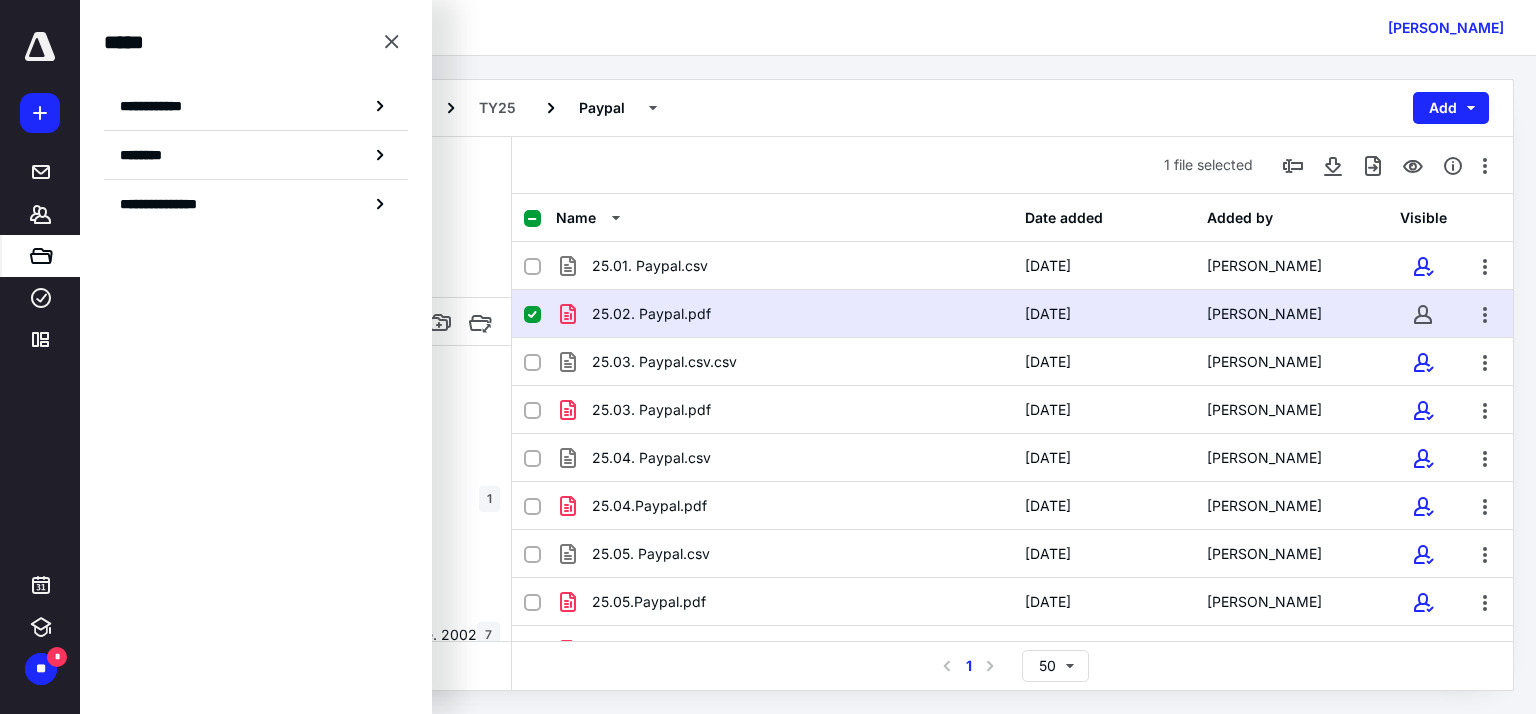 click on "[PERSON_NAME] CLIENT SHARE TY25 Paypal   Add" at bounding box center [808, 108] 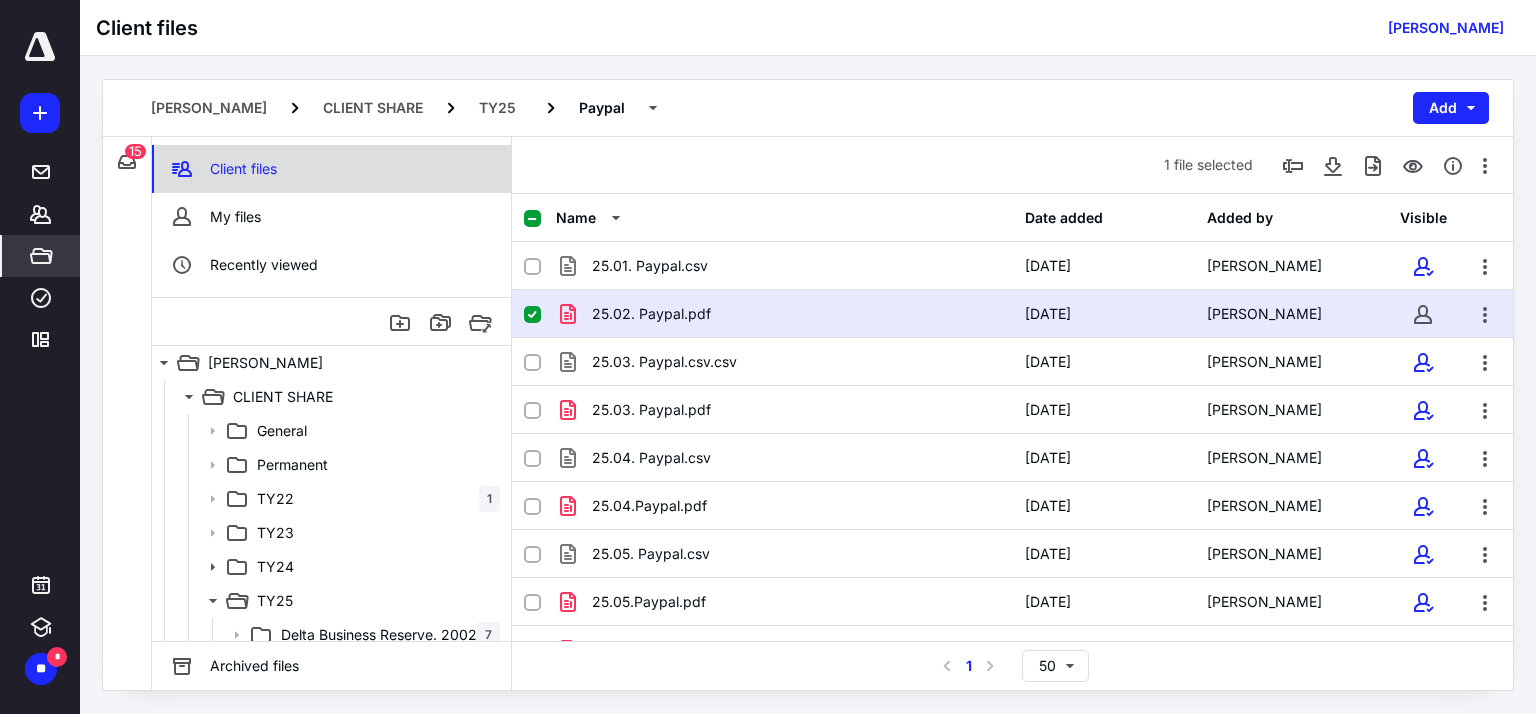 click on "Client files" at bounding box center [331, 169] 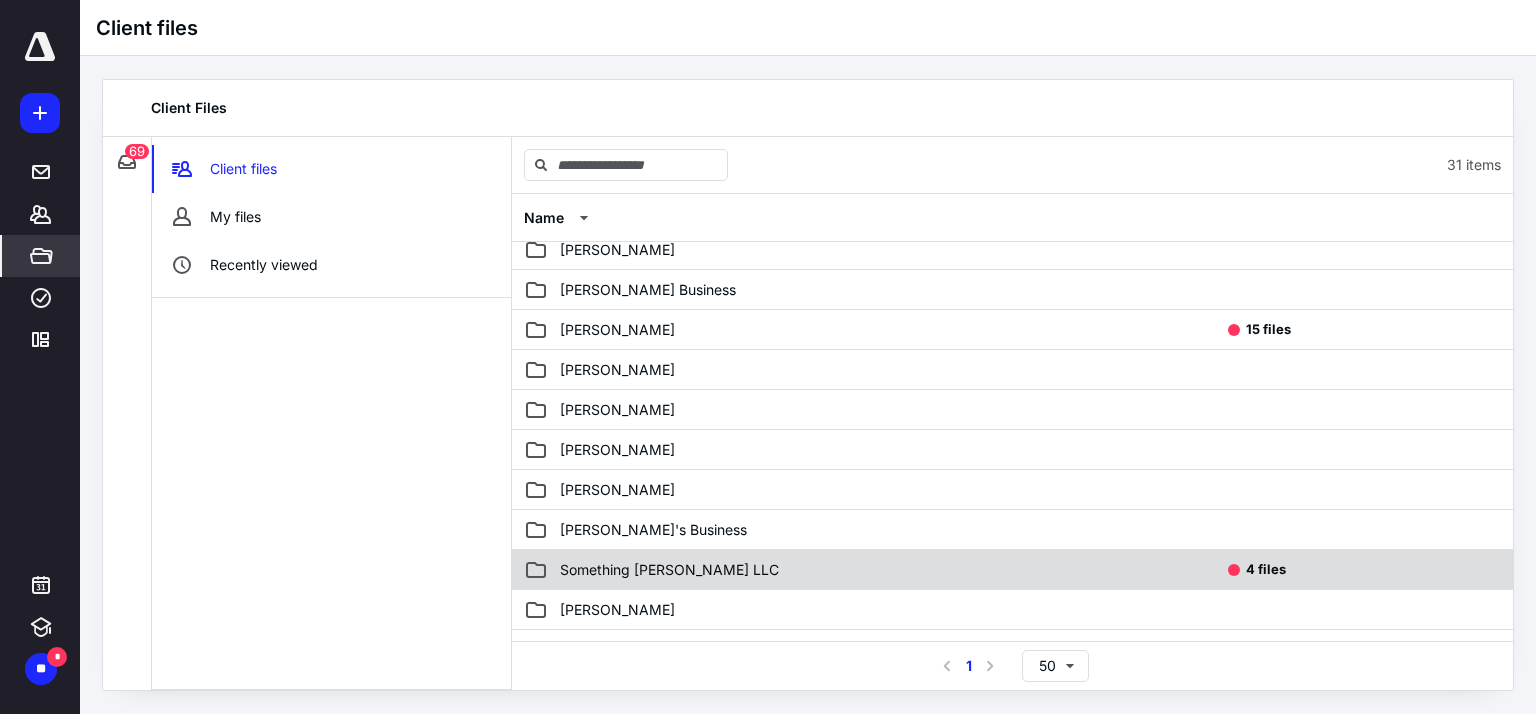 scroll, scrollTop: 700, scrollLeft: 0, axis: vertical 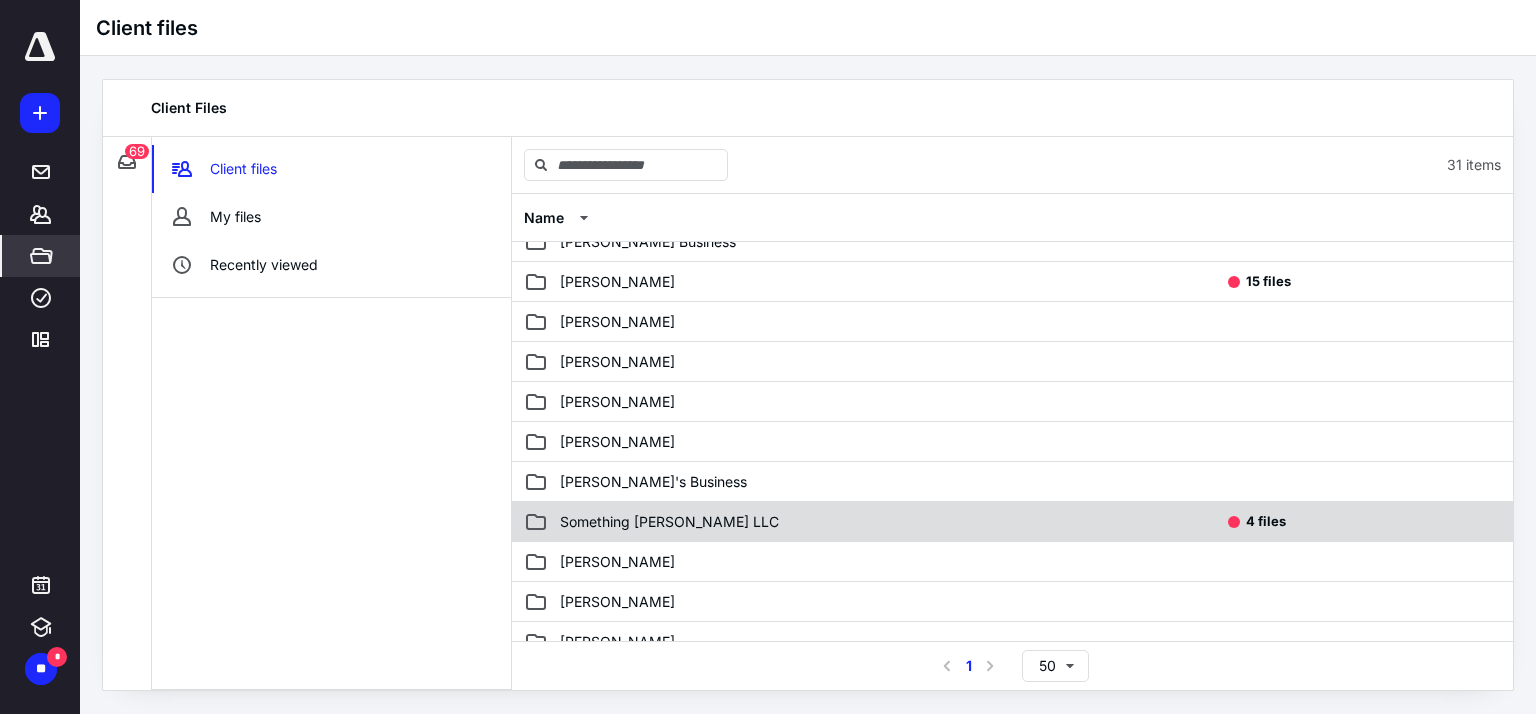click on "Something [PERSON_NAME] LLC" at bounding box center [873, 522] 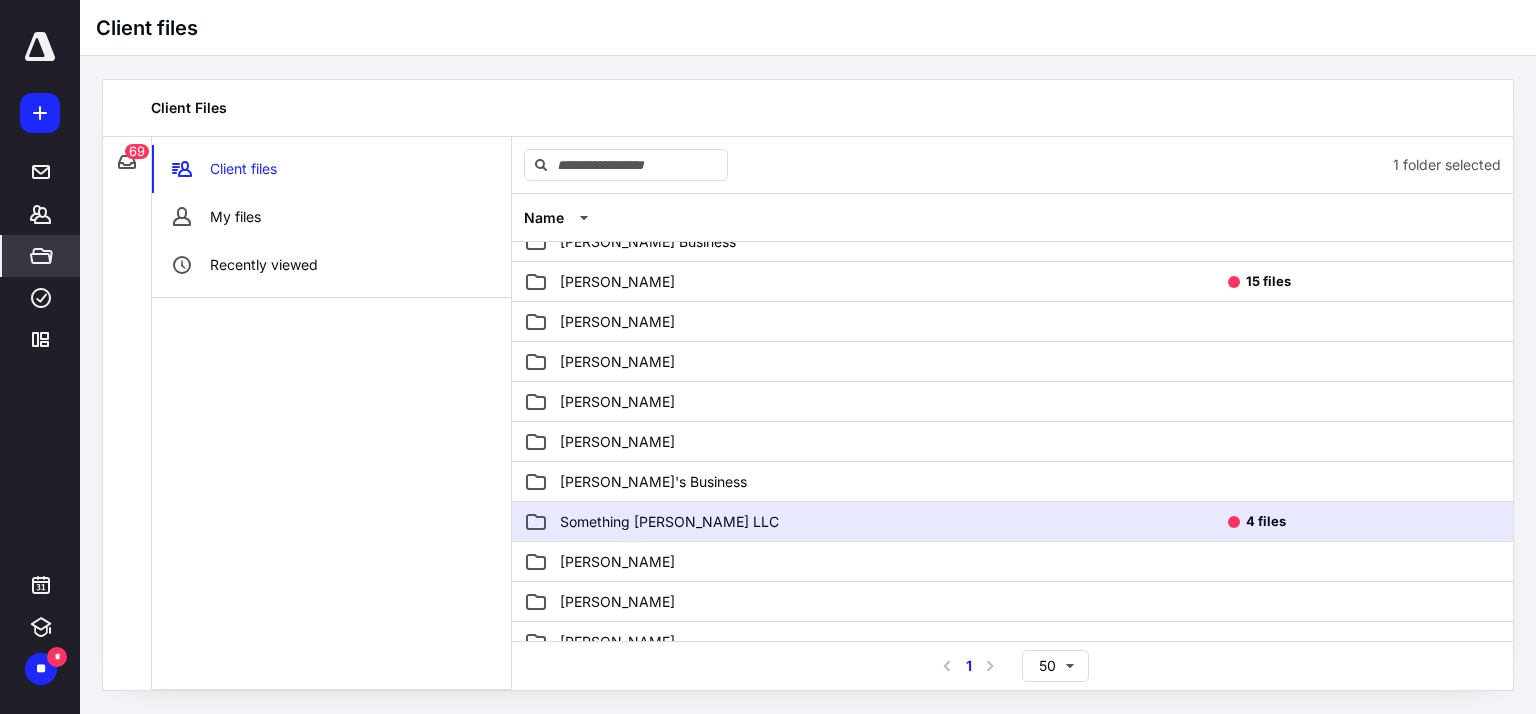 click on "Something [PERSON_NAME] LLC" at bounding box center (873, 522) 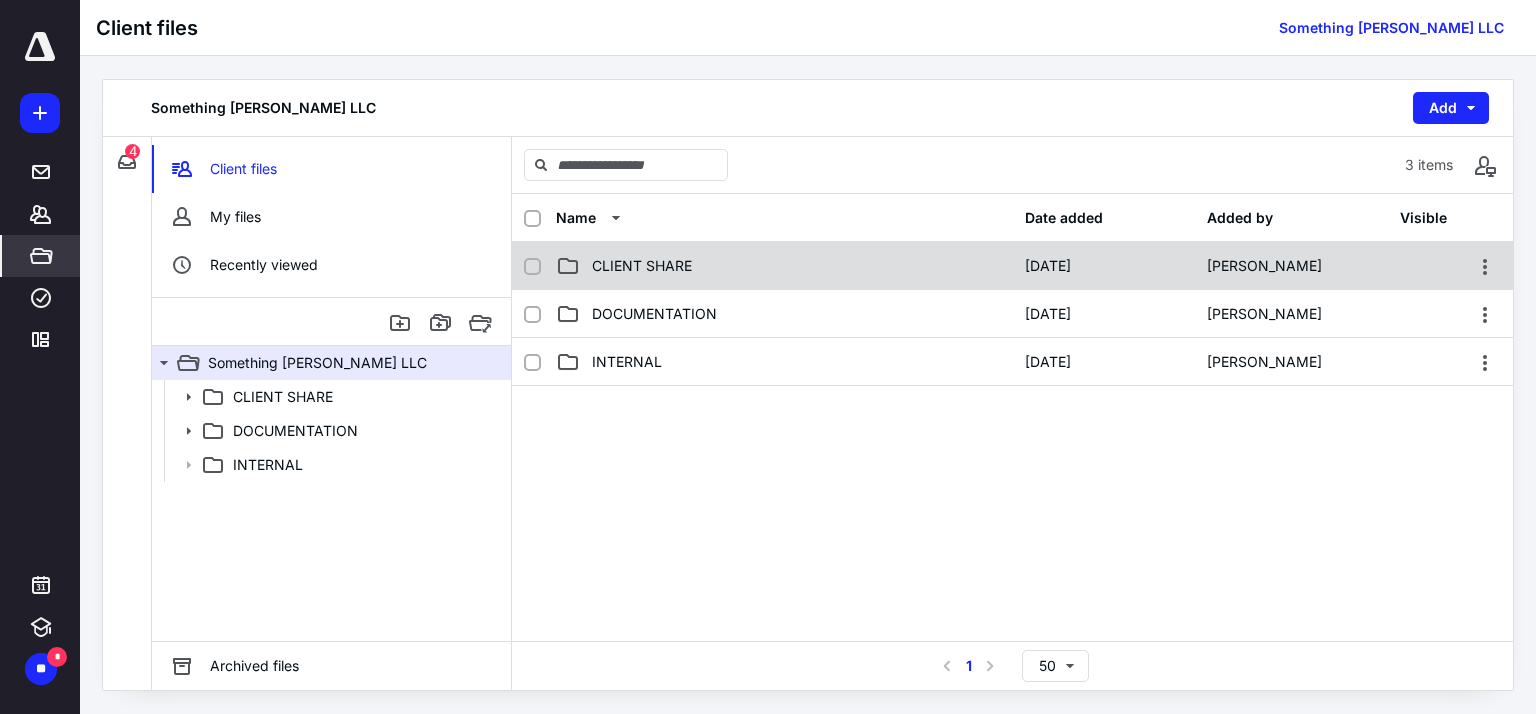 click on "CLIENT SHARE [DATE] [PERSON_NAME]" at bounding box center [1012, 266] 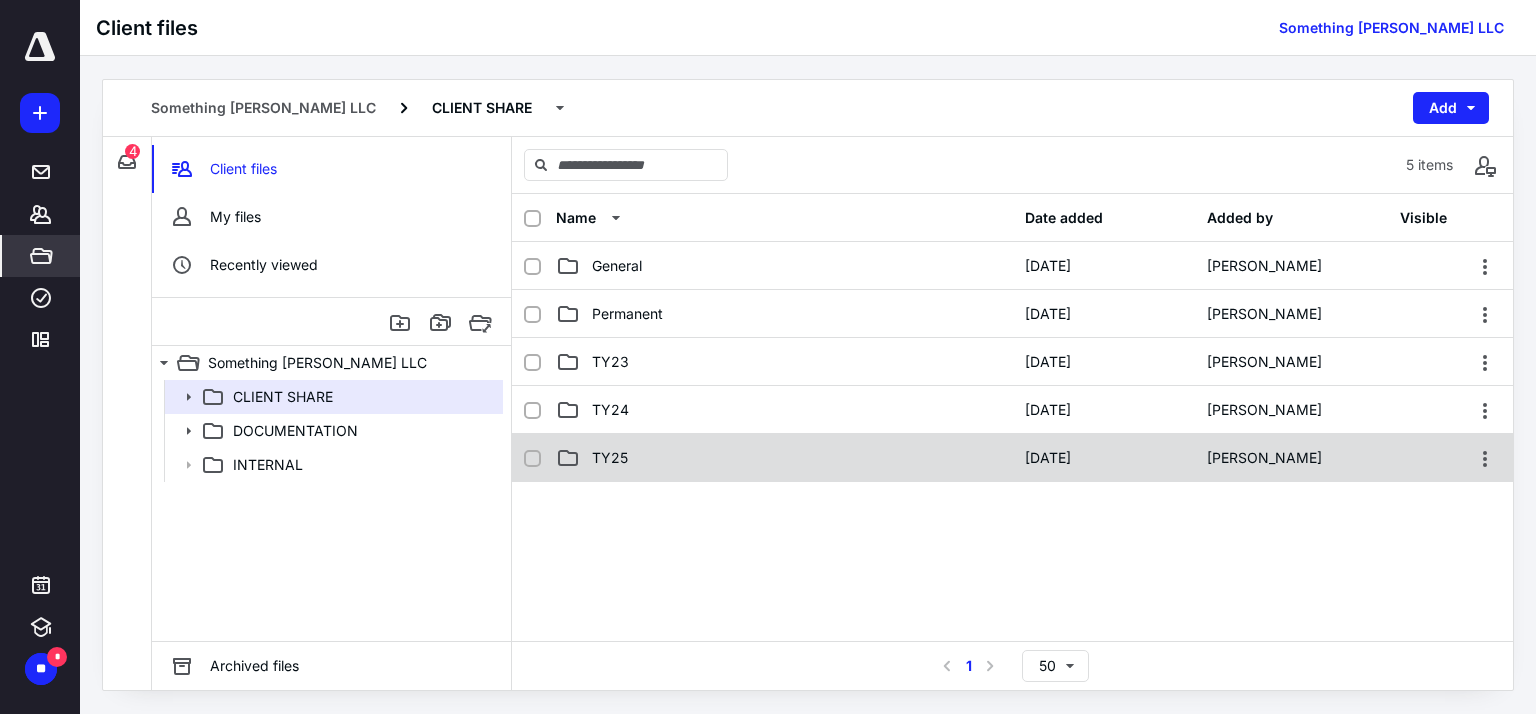 click on "TY25 [DATE] [PERSON_NAME]" at bounding box center [1012, 458] 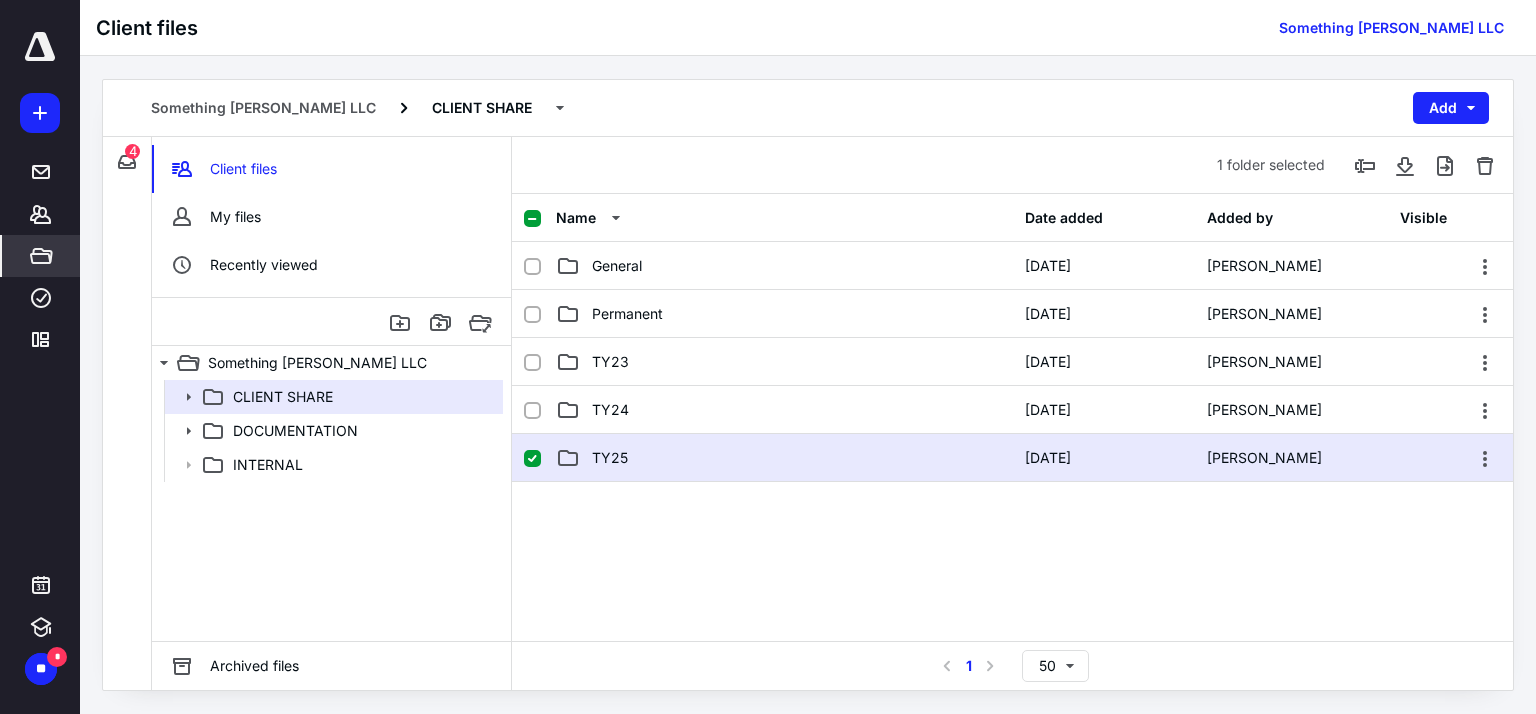 click on "TY25 [DATE] [PERSON_NAME]" at bounding box center [1012, 458] 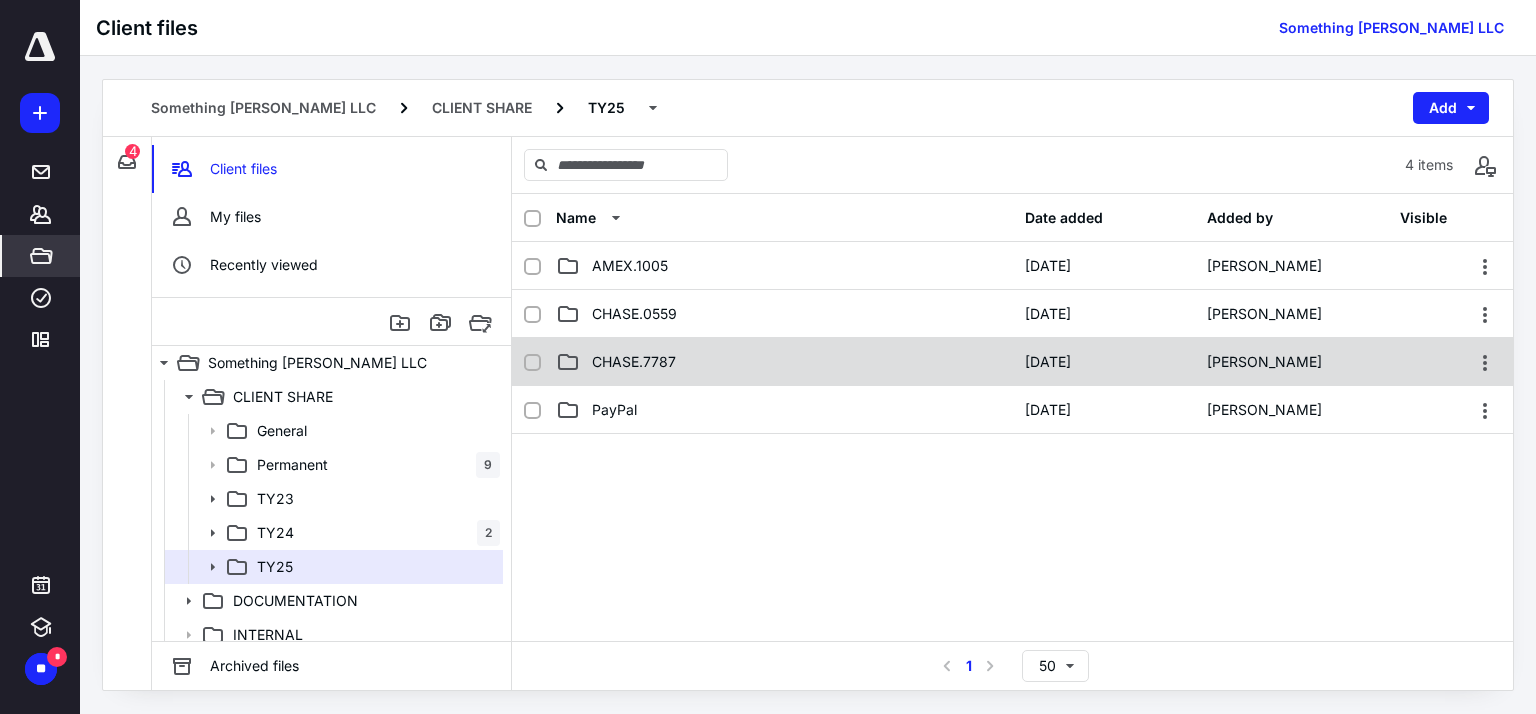 click on "CHASE.7787" at bounding box center (784, 362) 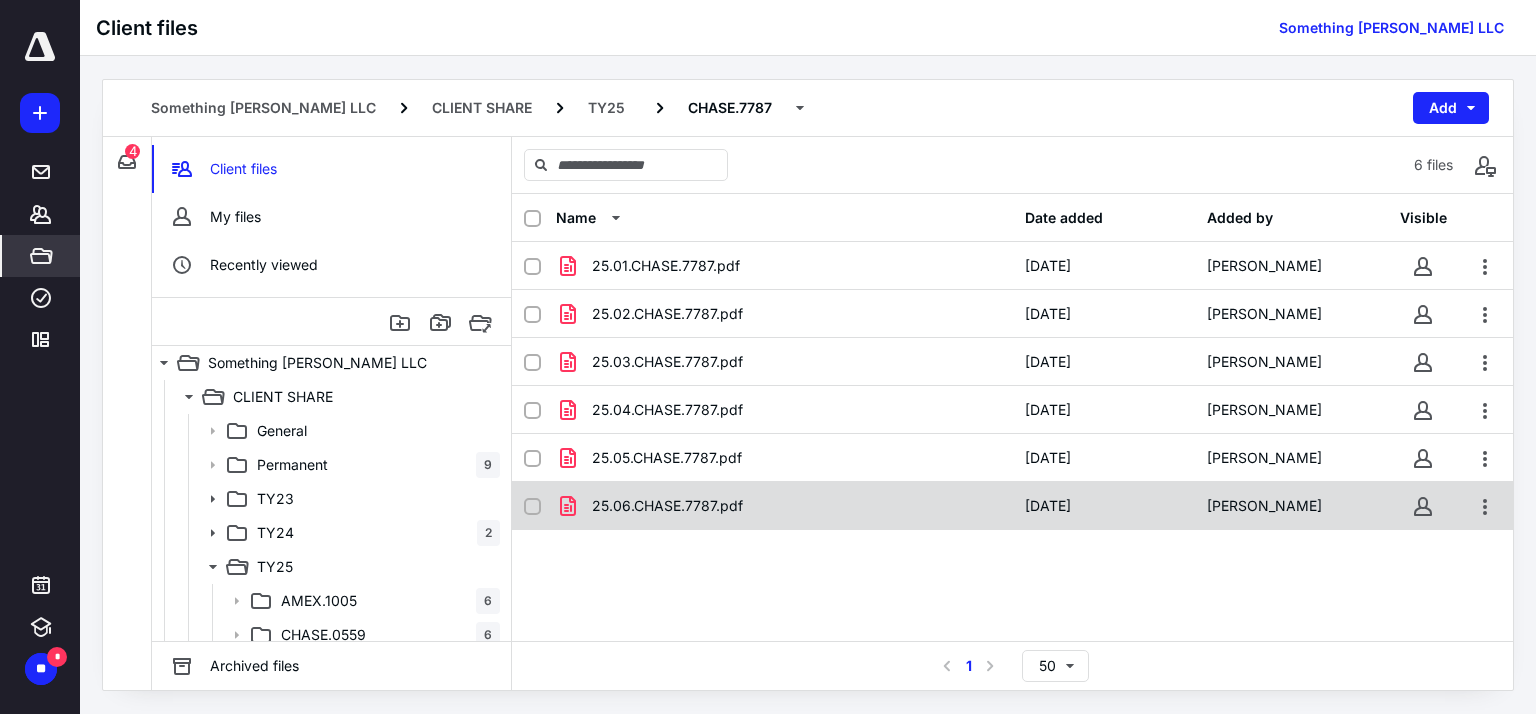 click on "25.06.CHASE.7787.pdf" at bounding box center [784, 506] 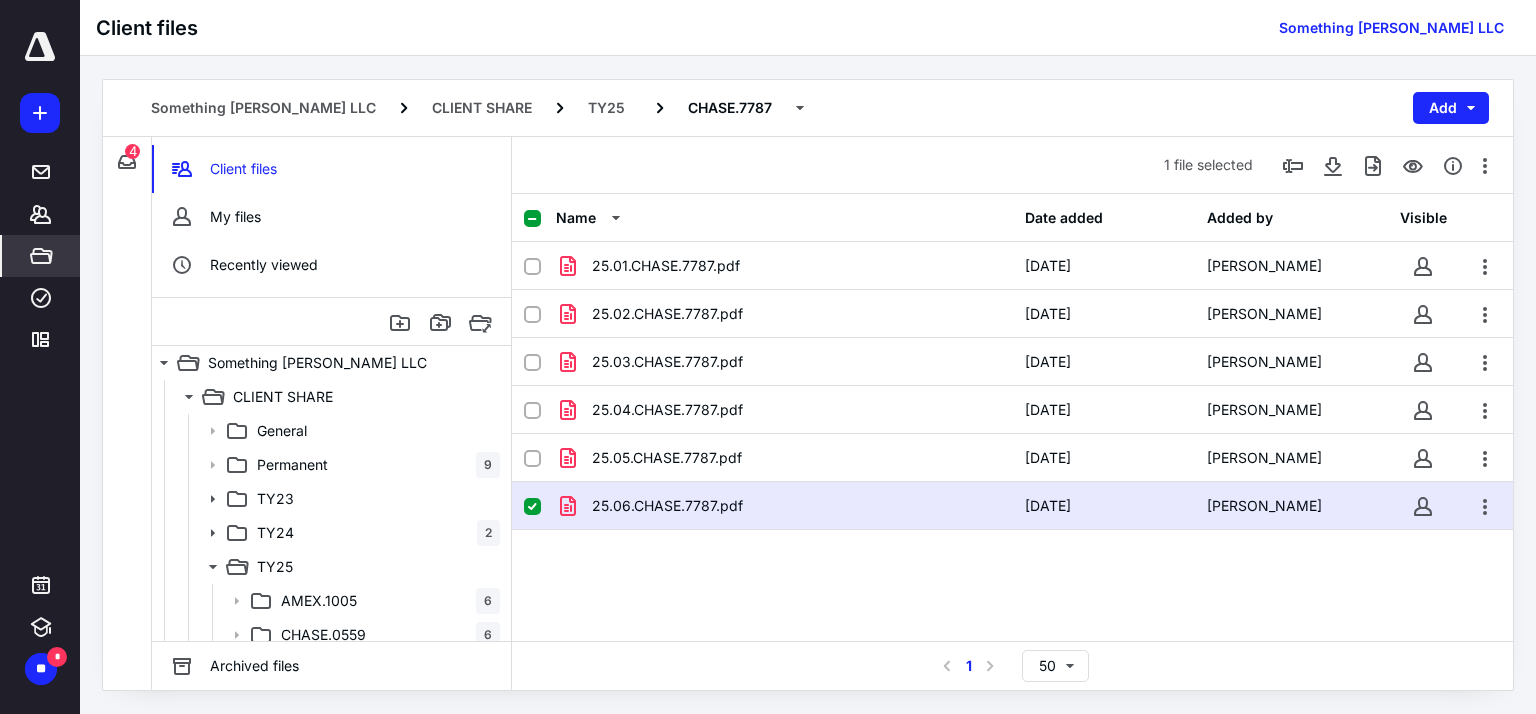 click on "25.06.CHASE.7787.pdf" at bounding box center [784, 506] 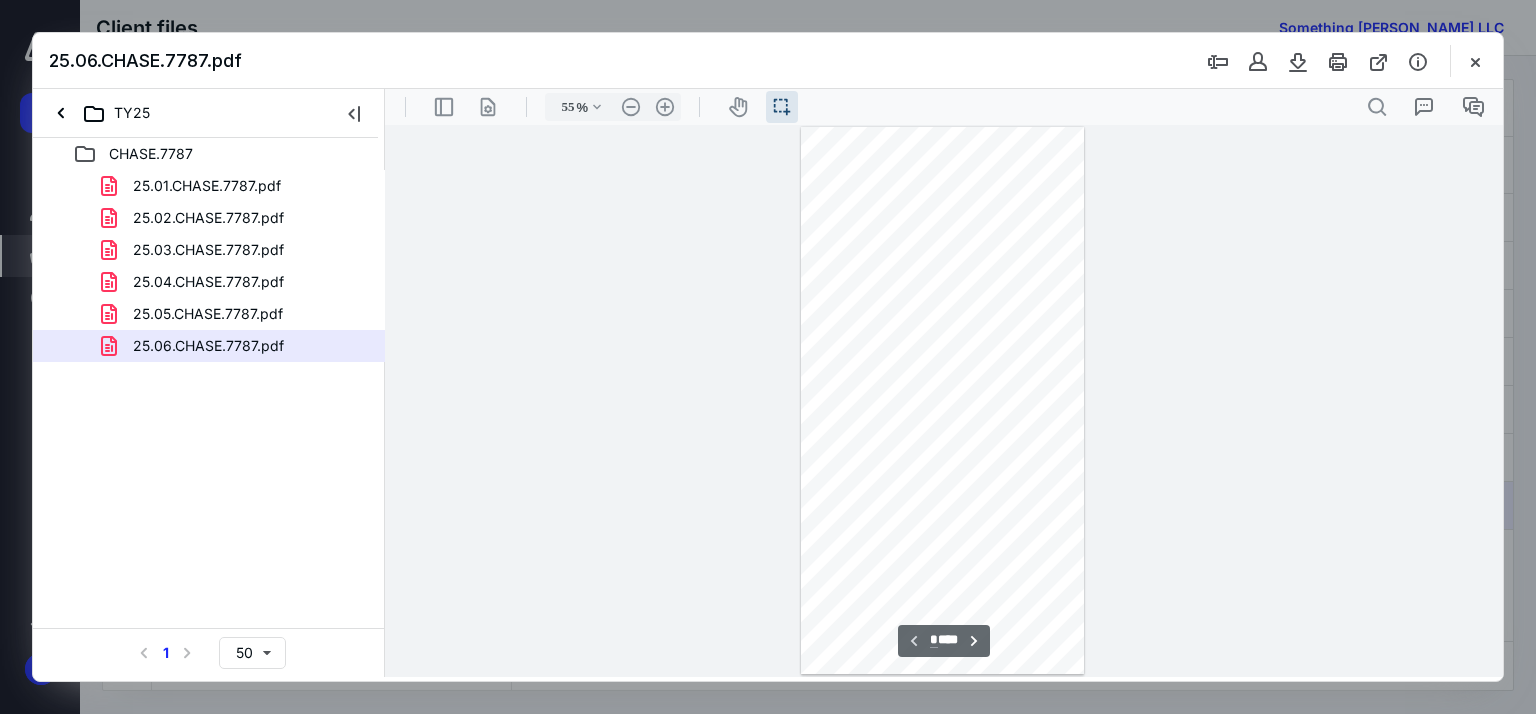 scroll, scrollTop: 0, scrollLeft: 0, axis: both 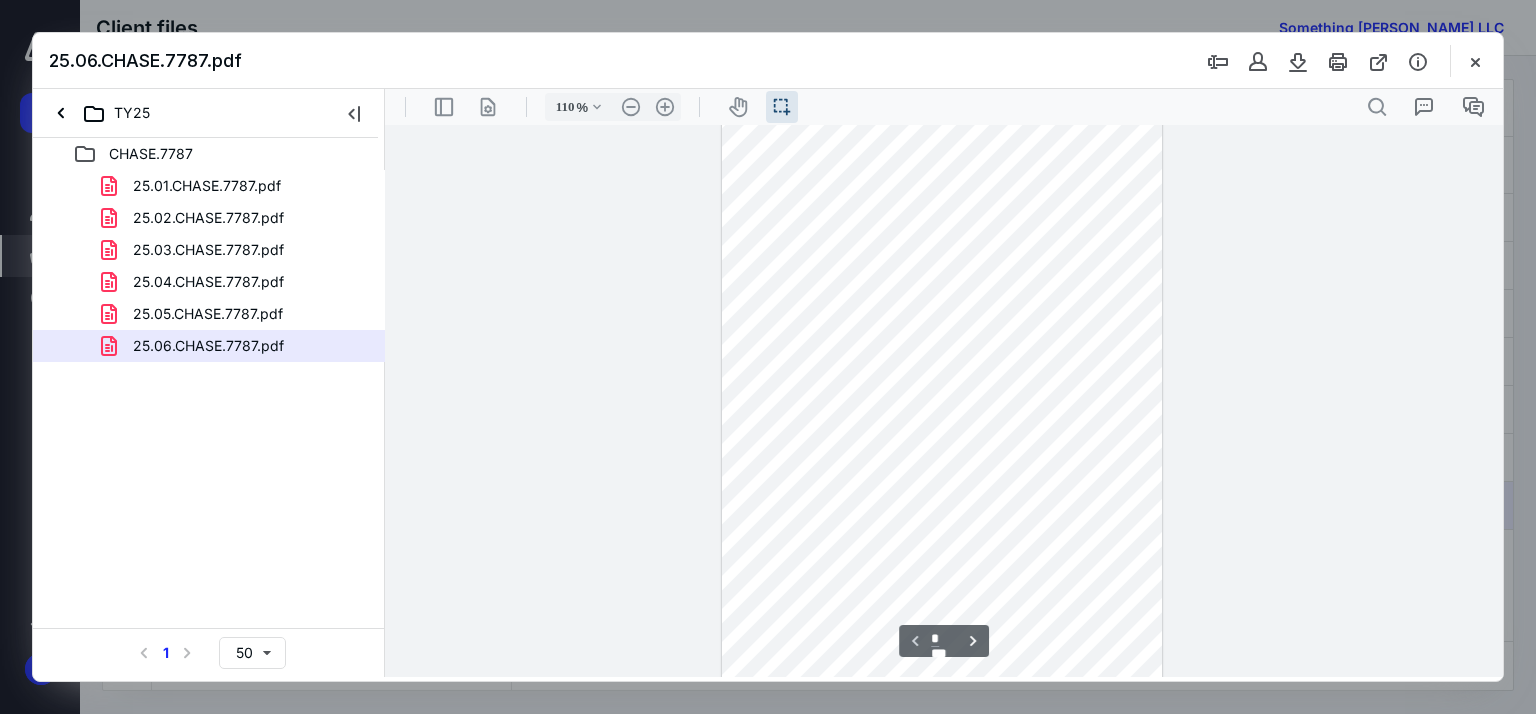 type on "135" 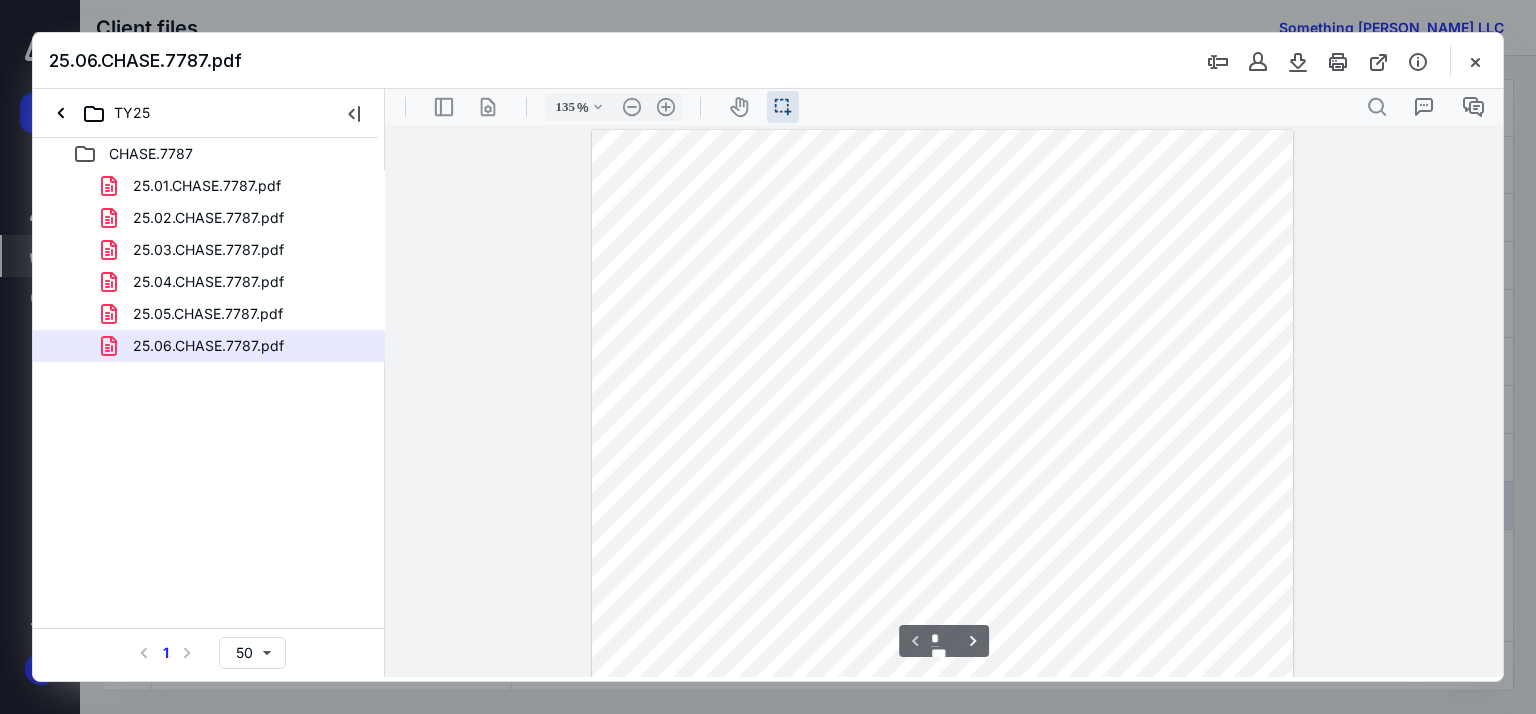 scroll, scrollTop: 100, scrollLeft: 0, axis: vertical 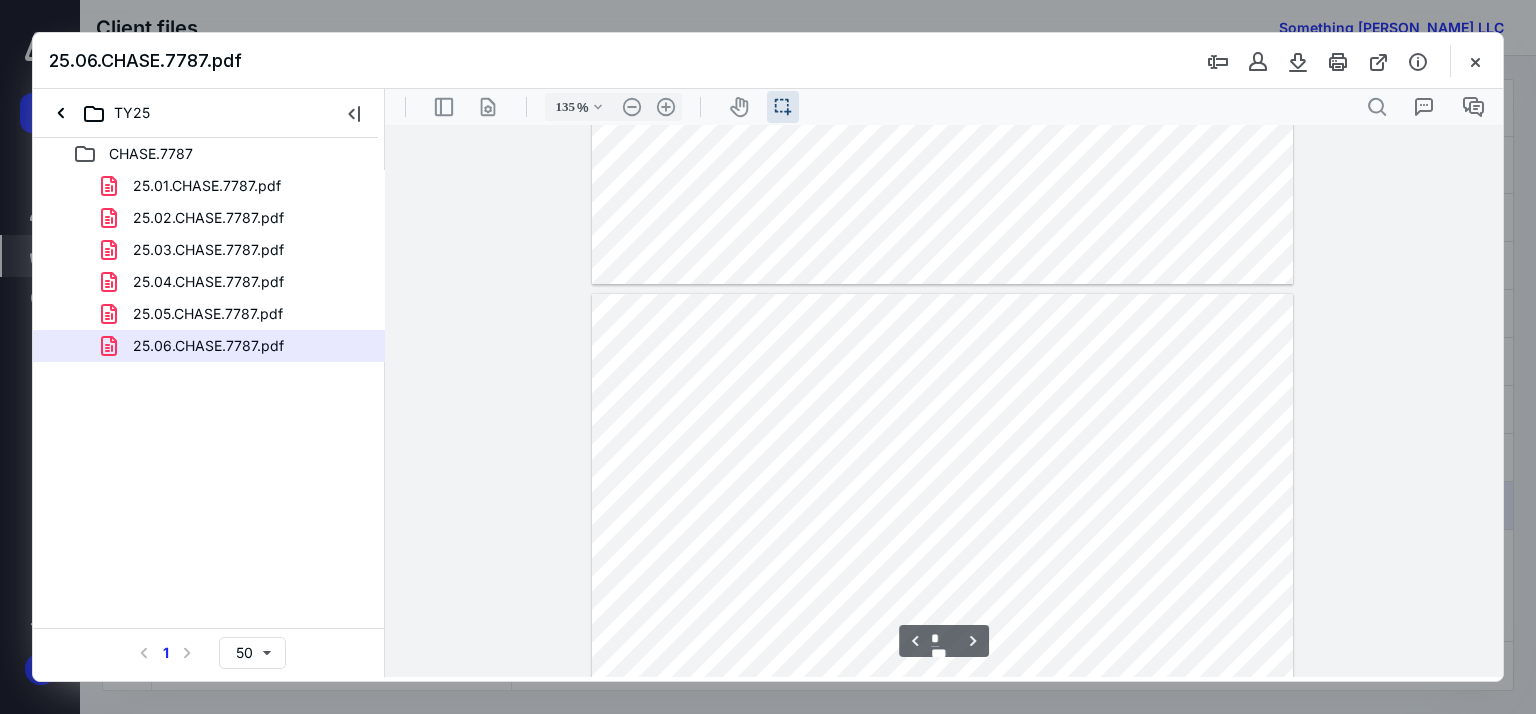 type on "*" 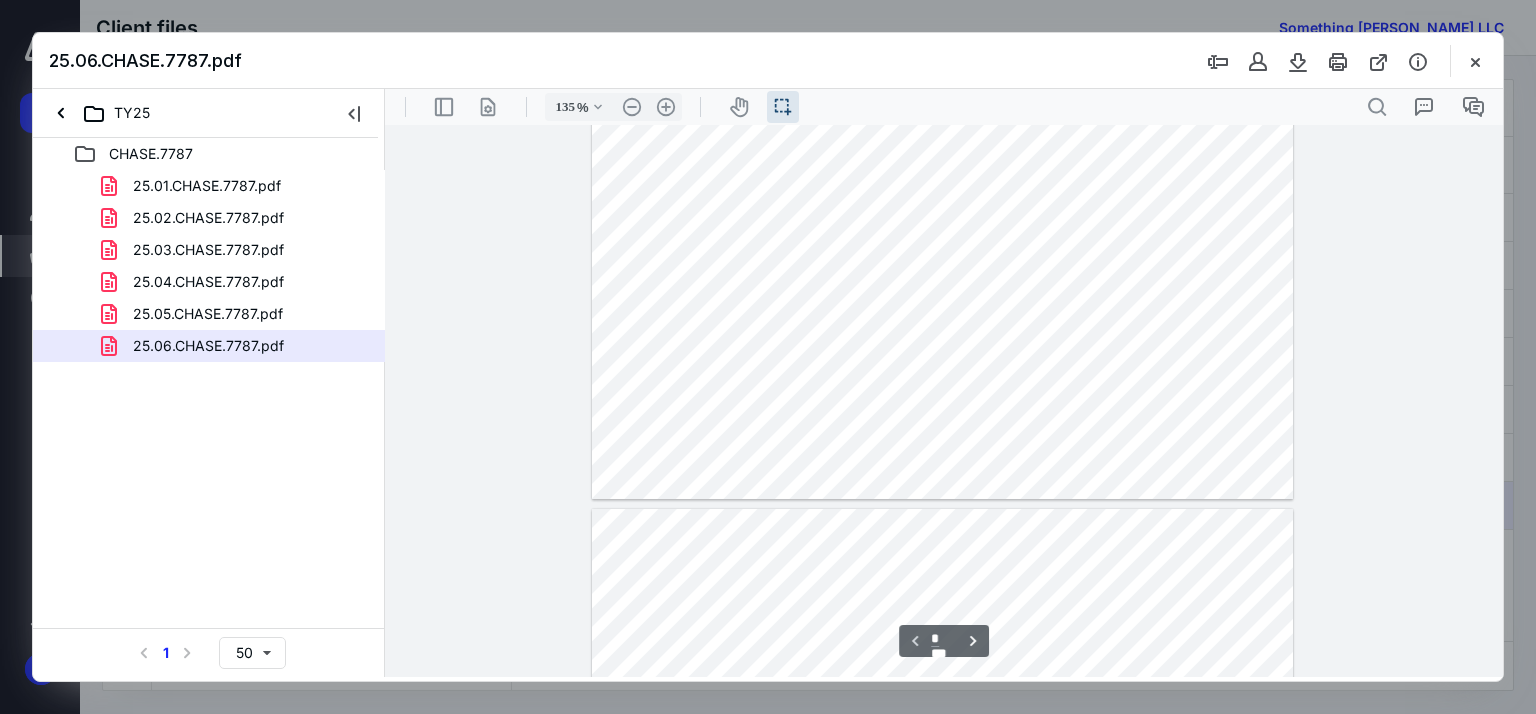 scroll, scrollTop: 800, scrollLeft: 0, axis: vertical 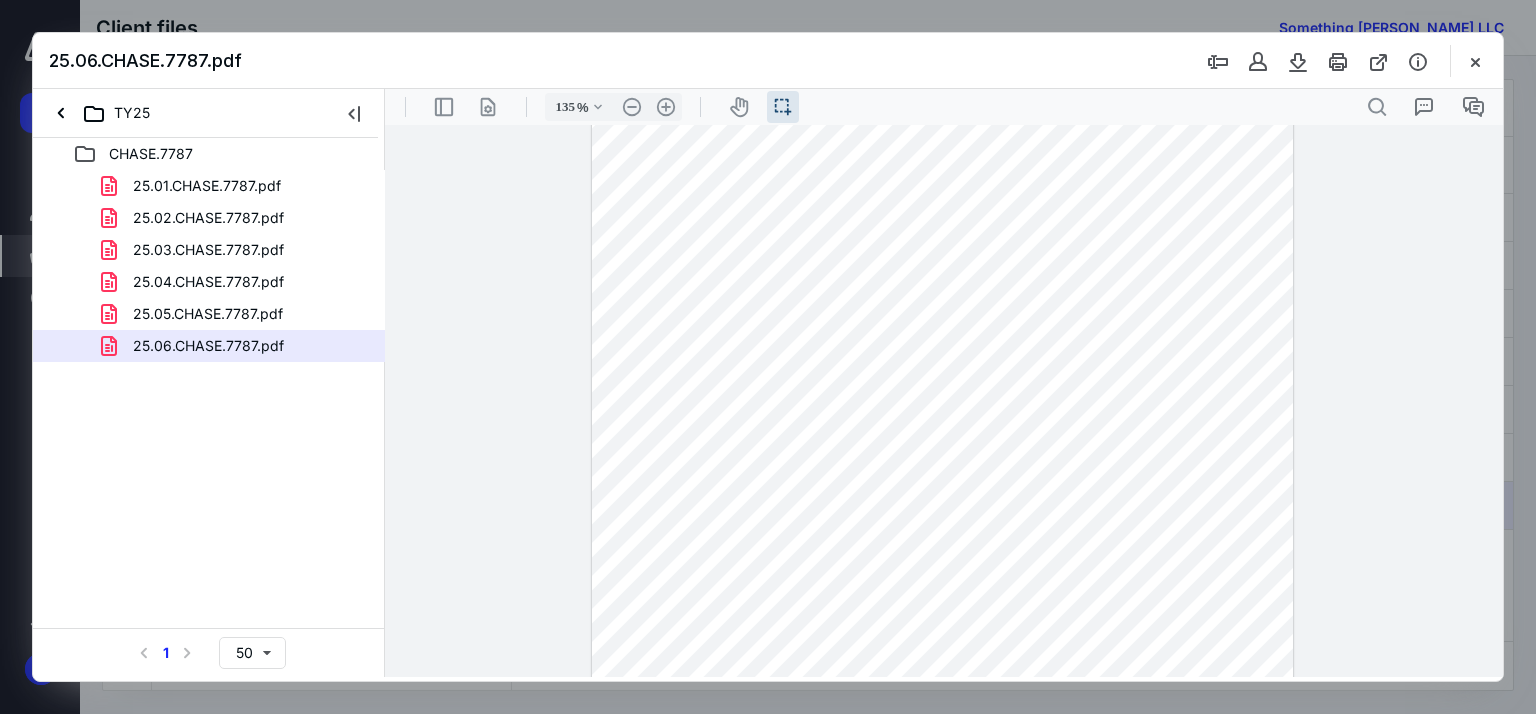 drag, startPoint x: 881, startPoint y: 326, endPoint x: 919, endPoint y: 326, distance: 38 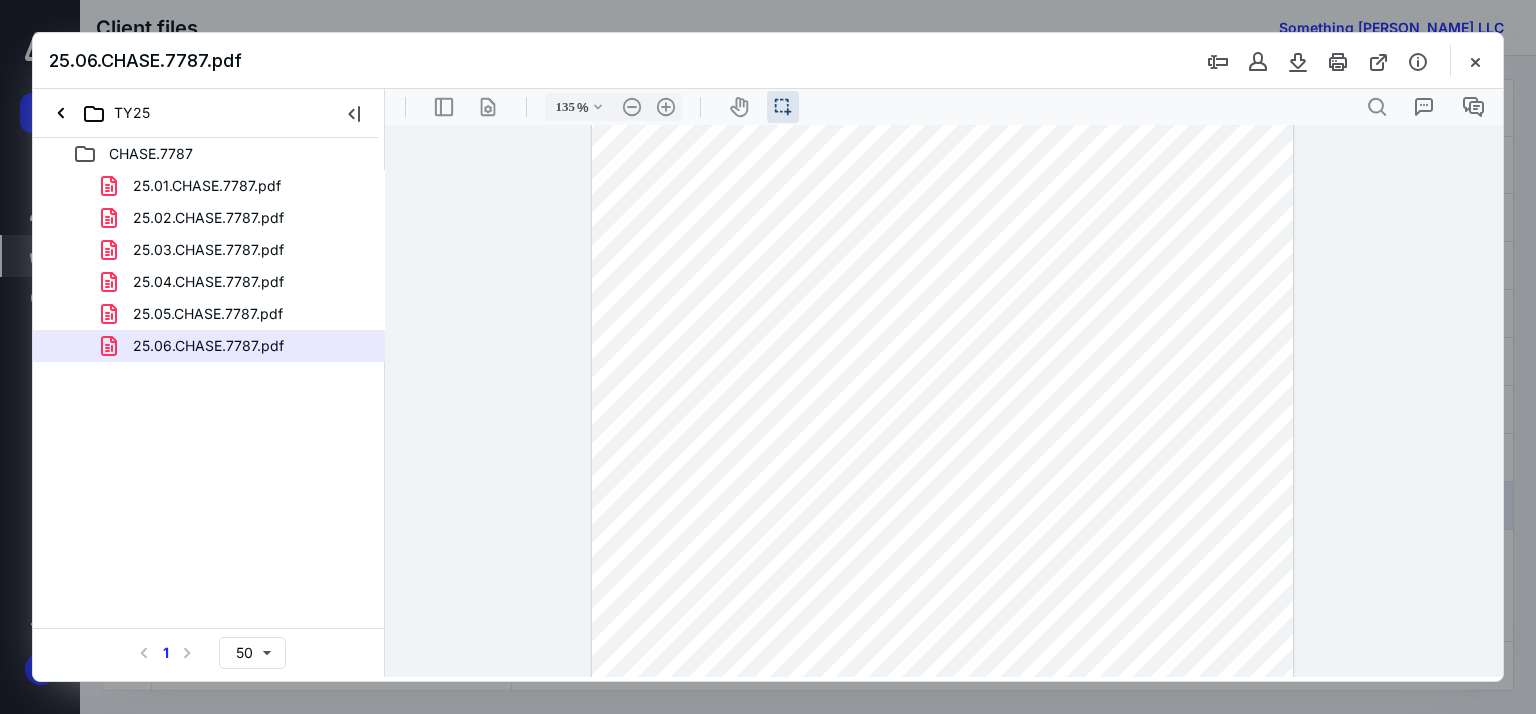 drag, startPoint x: 921, startPoint y: 310, endPoint x: 886, endPoint y: 311, distance: 35.014282 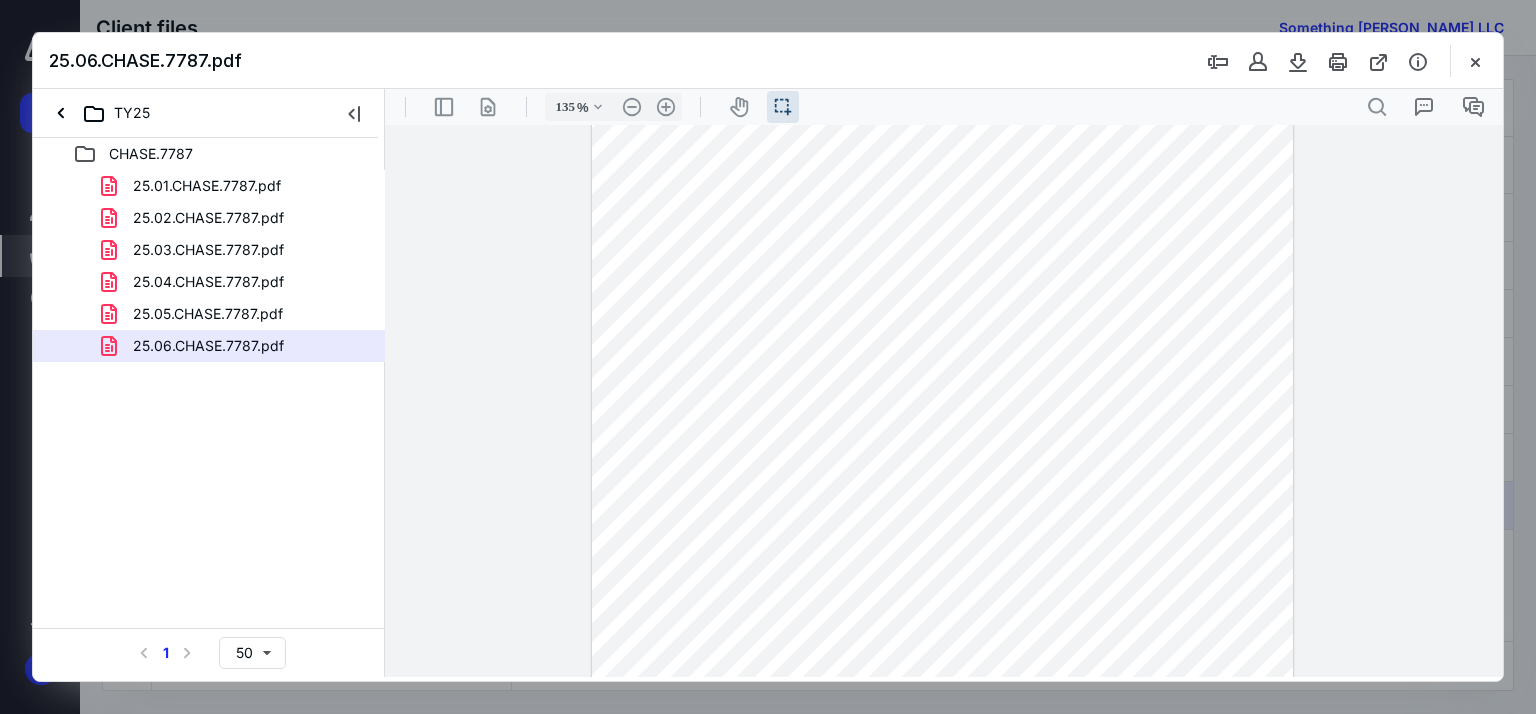 click at bounding box center (942, 607) 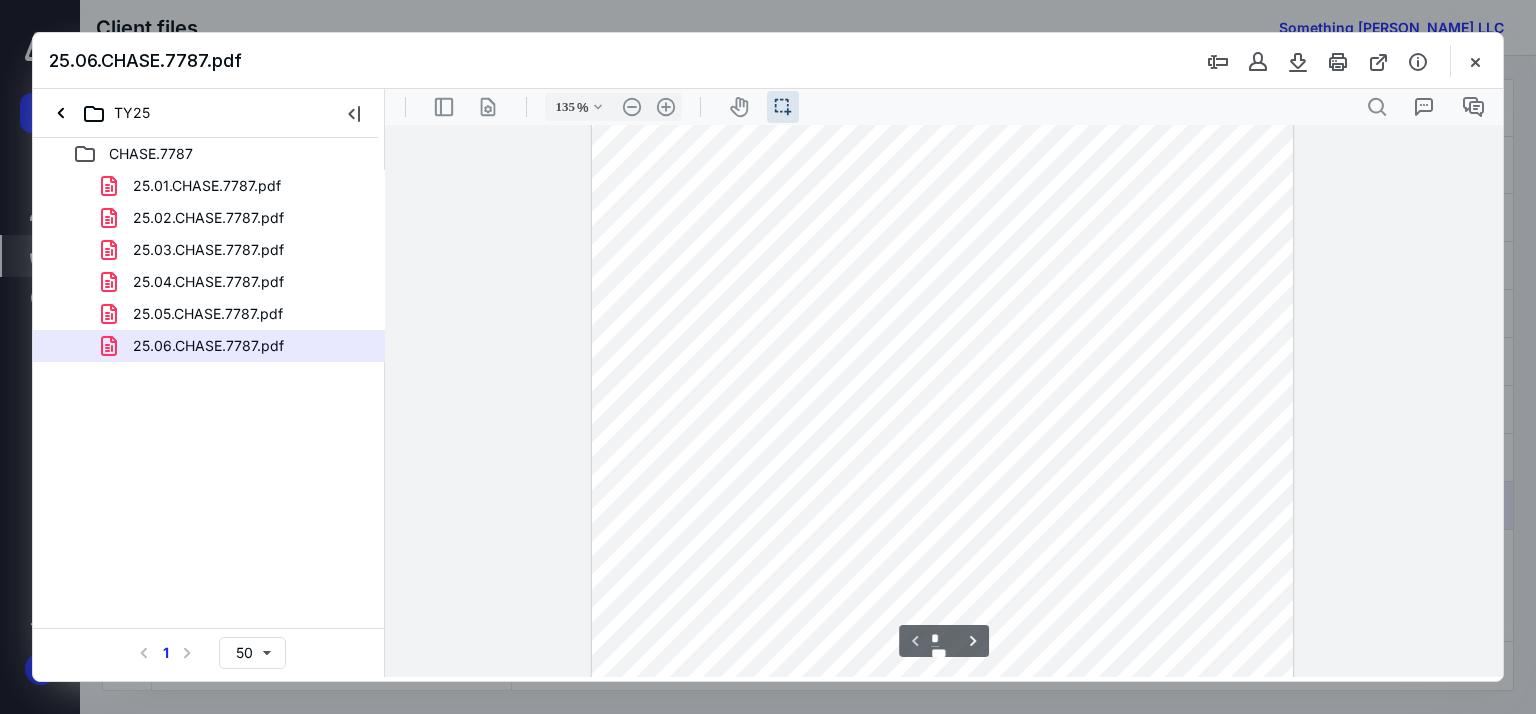 scroll, scrollTop: 200, scrollLeft: 0, axis: vertical 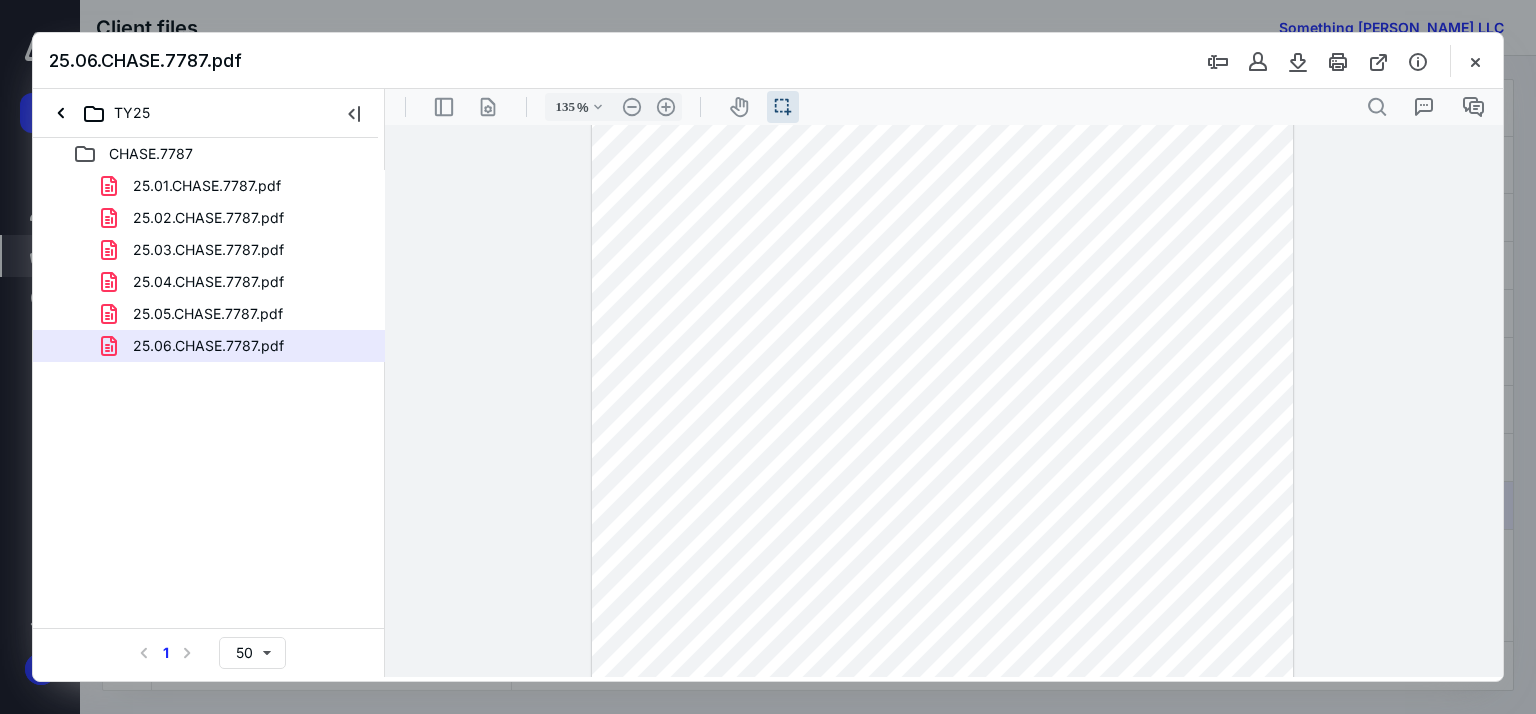 drag, startPoint x: 924, startPoint y: 311, endPoint x: 885, endPoint y: 307, distance: 39.20459 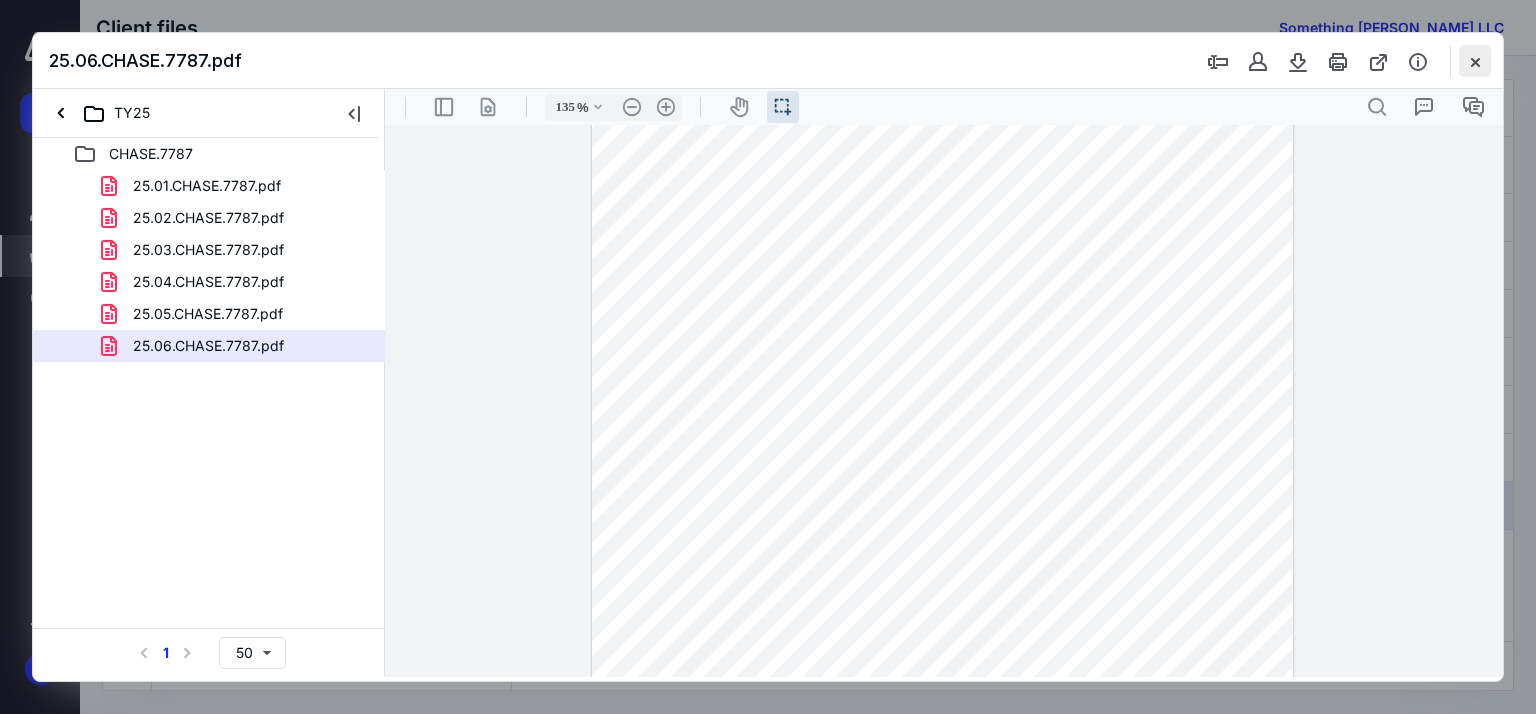 click at bounding box center [1475, 61] 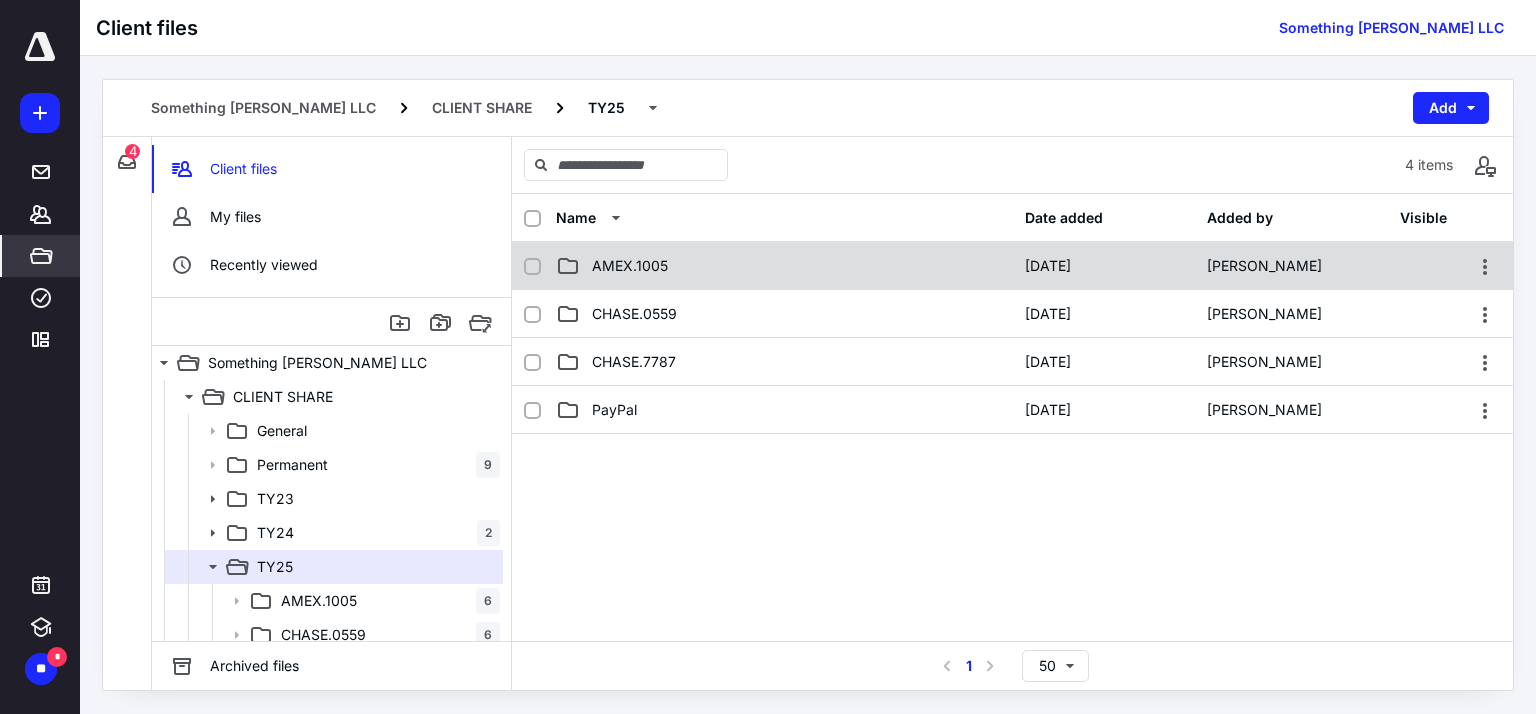 click on "AMEX.1005" at bounding box center [784, 266] 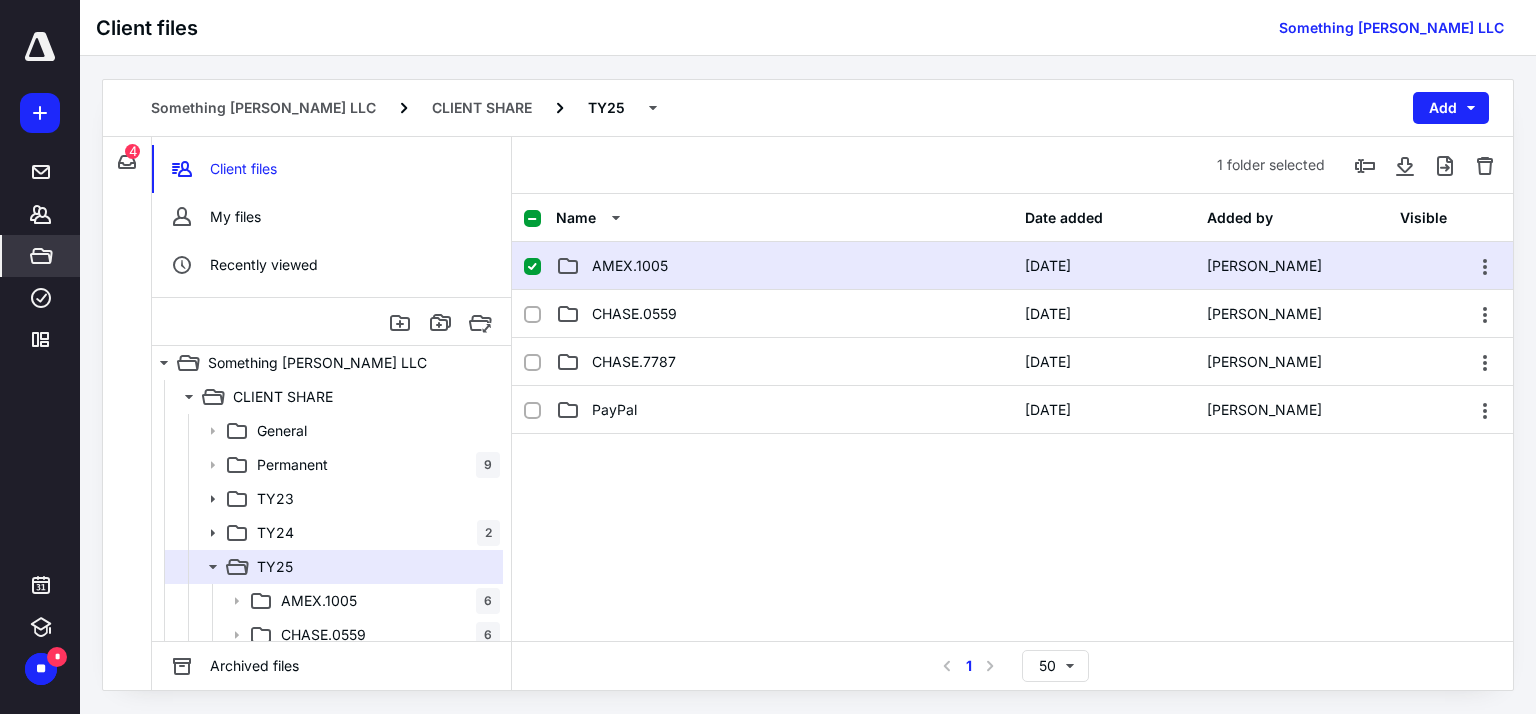 click on "AMEX.1005" at bounding box center (784, 266) 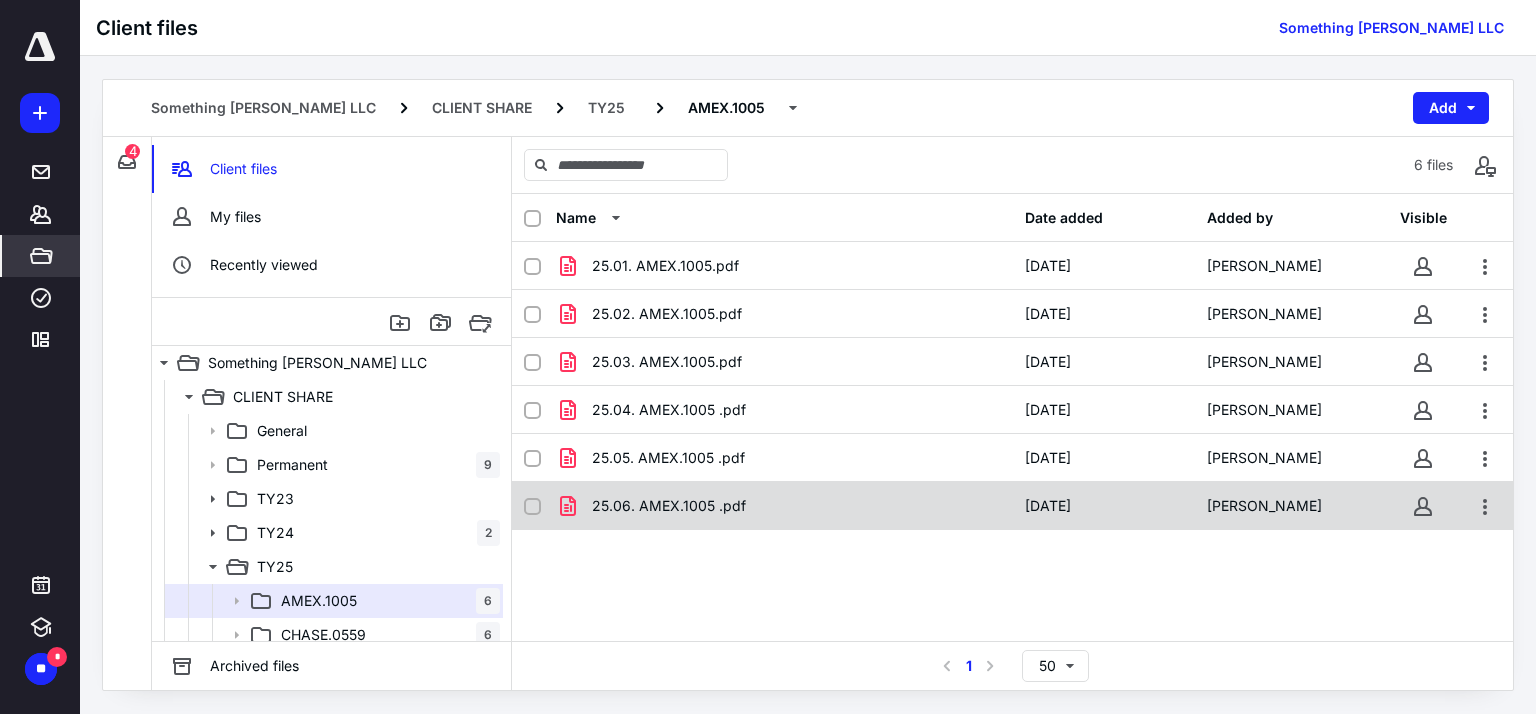 click on "25.06. AMEX.1005 .pdf" at bounding box center (784, 506) 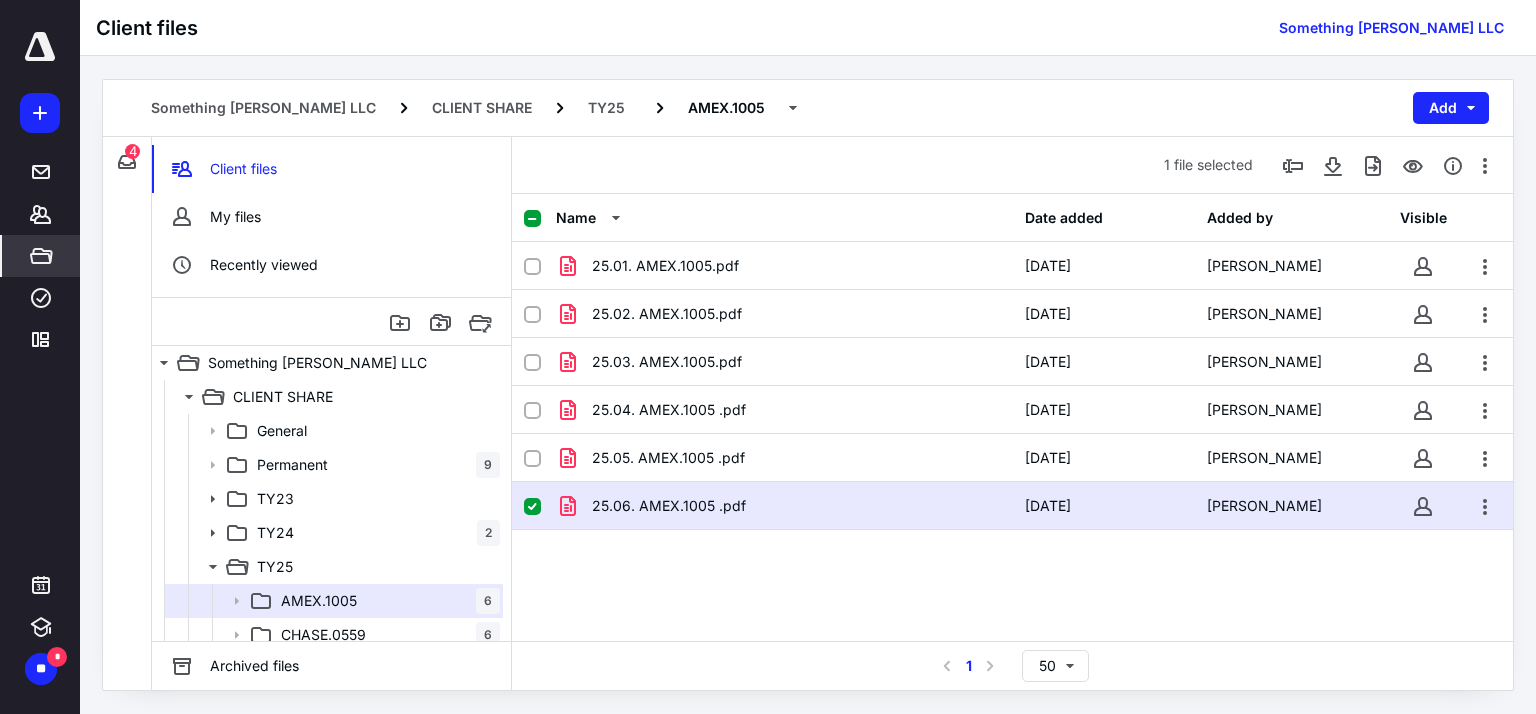 click on "25.06. AMEX.1005 .pdf" at bounding box center (784, 506) 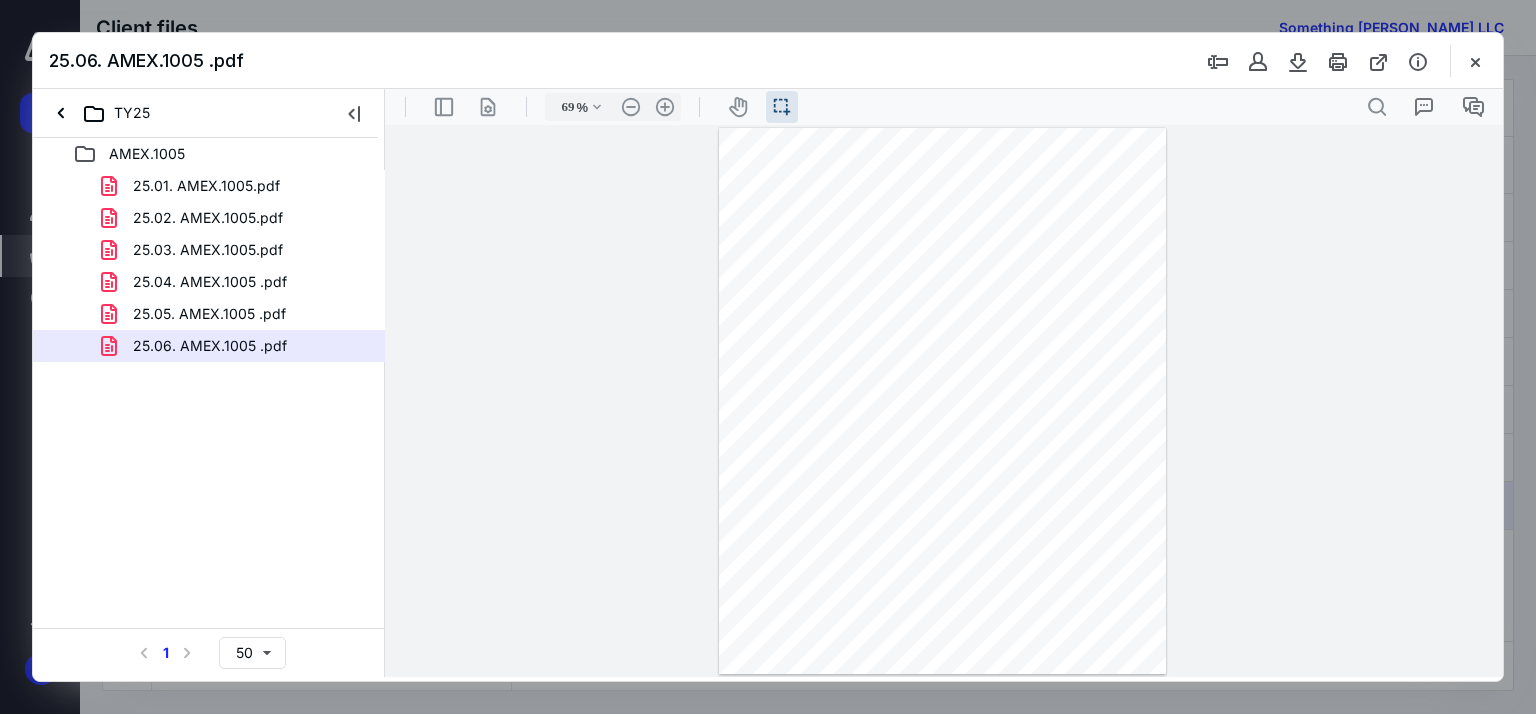scroll, scrollTop: 0, scrollLeft: 0, axis: both 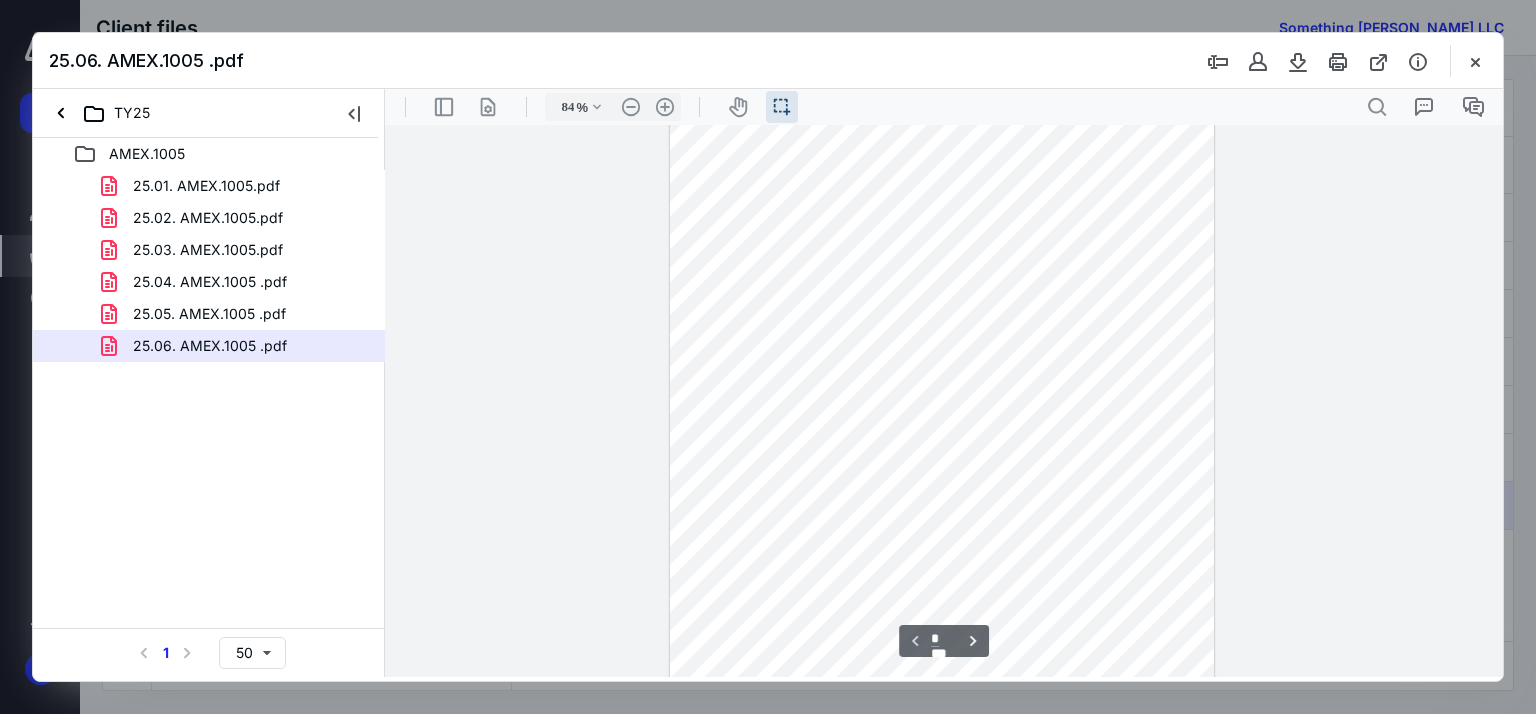 type on "109" 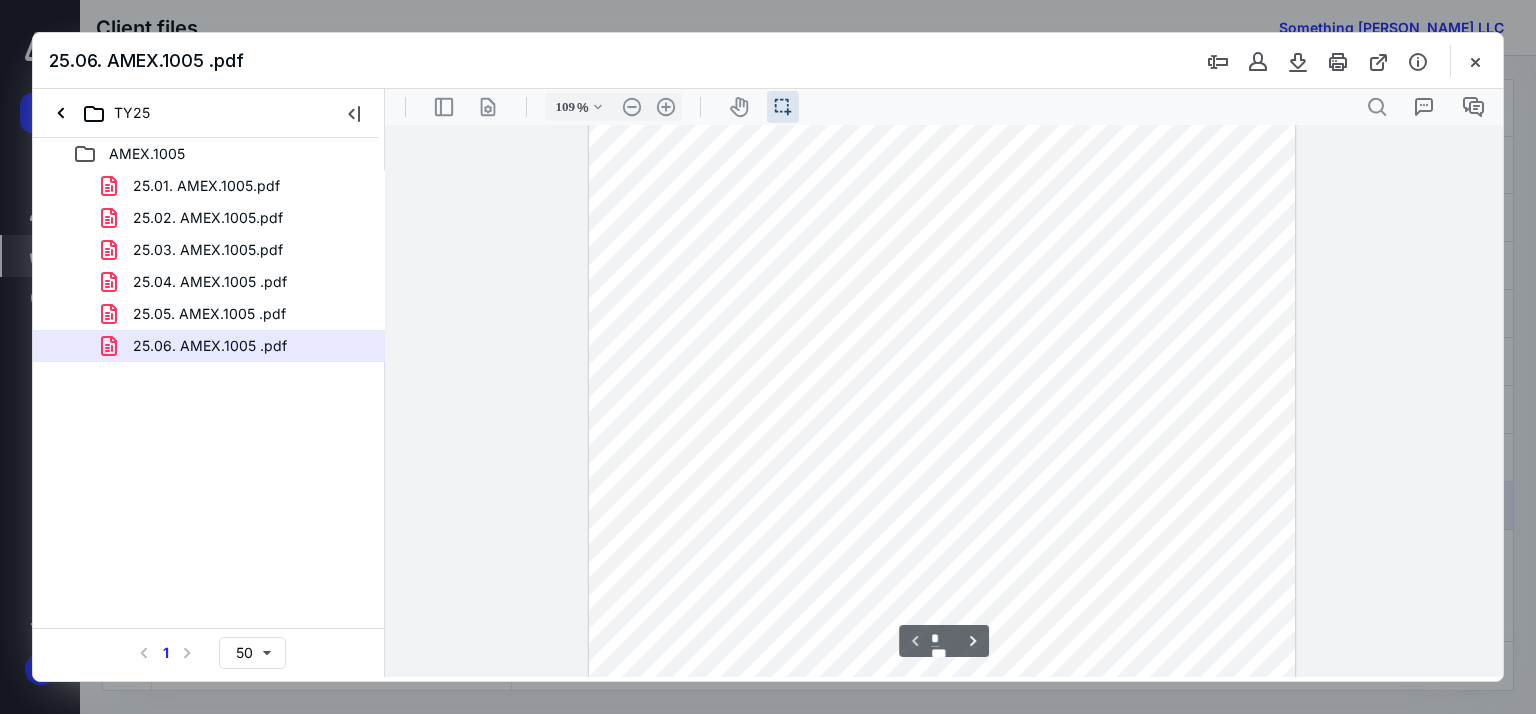 scroll, scrollTop: 0, scrollLeft: 0, axis: both 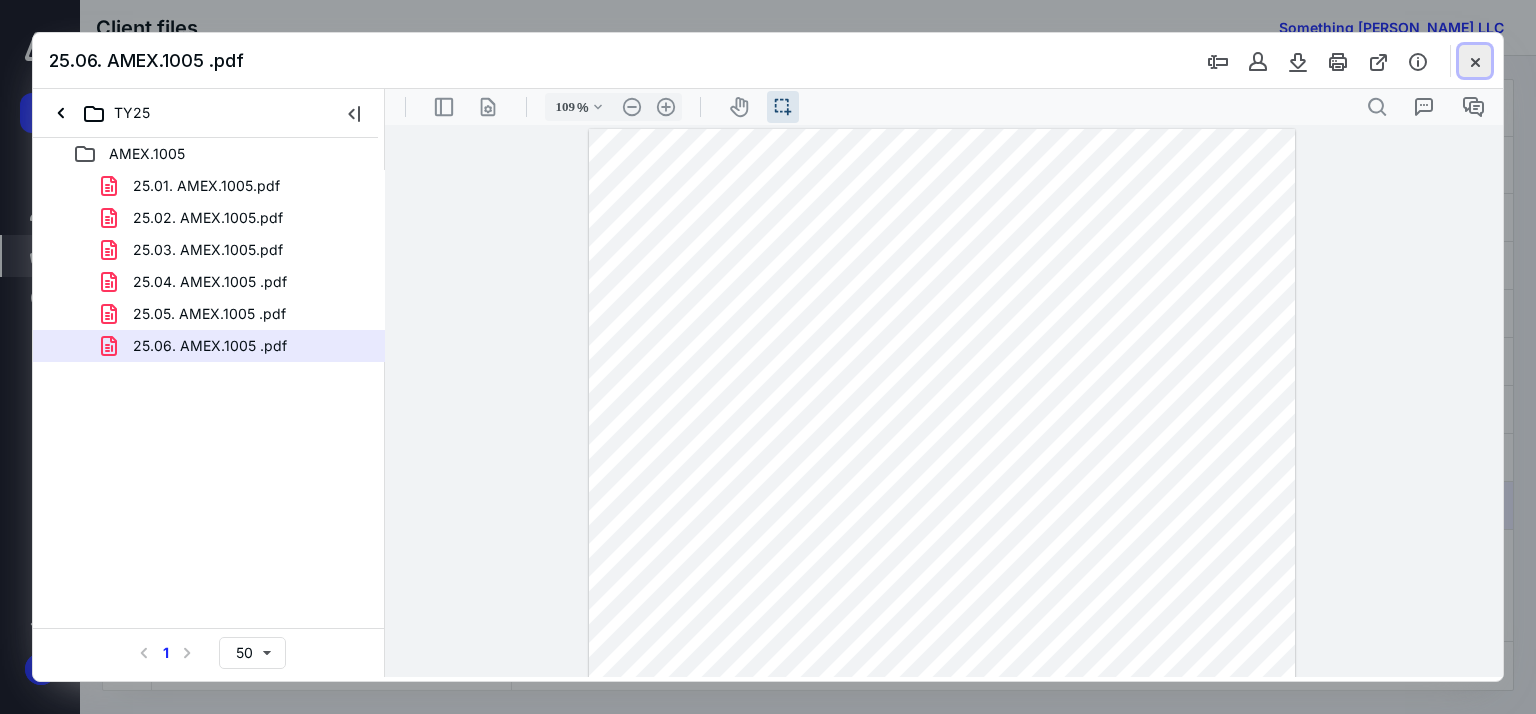 click at bounding box center (1475, 61) 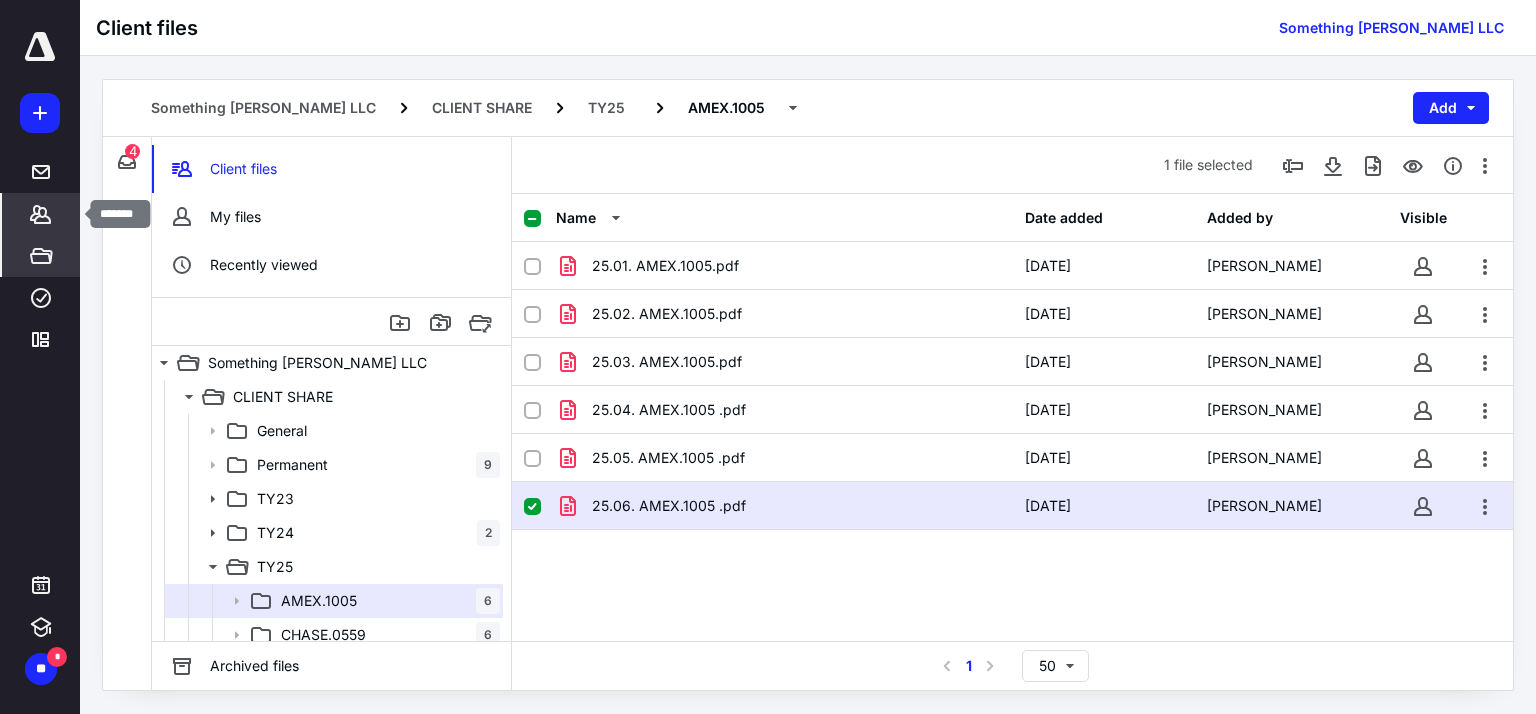 click on "*******" at bounding box center (41, 214) 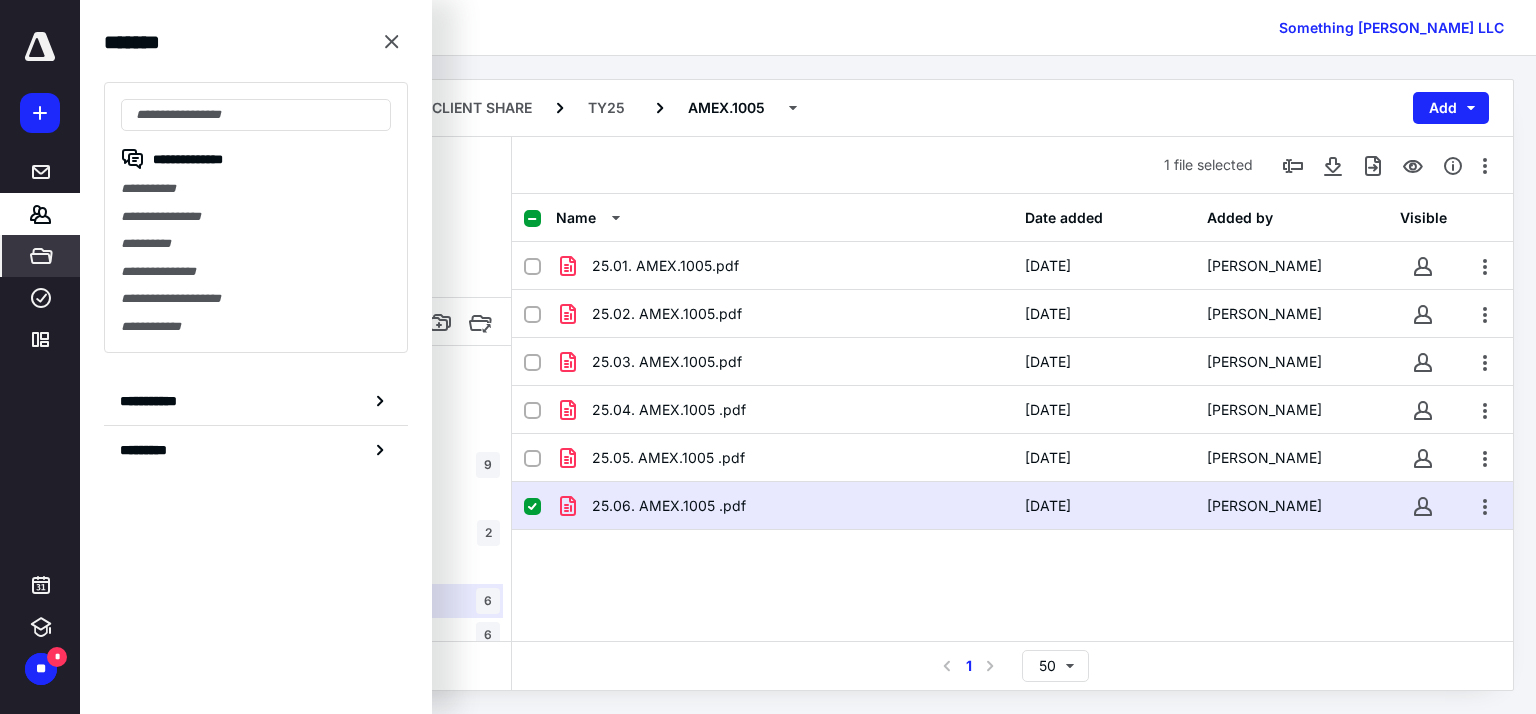 click on "Something [PERSON_NAME] LLC CLIENT SHARE TY25 AMEX.1005   Add" at bounding box center [808, 108] 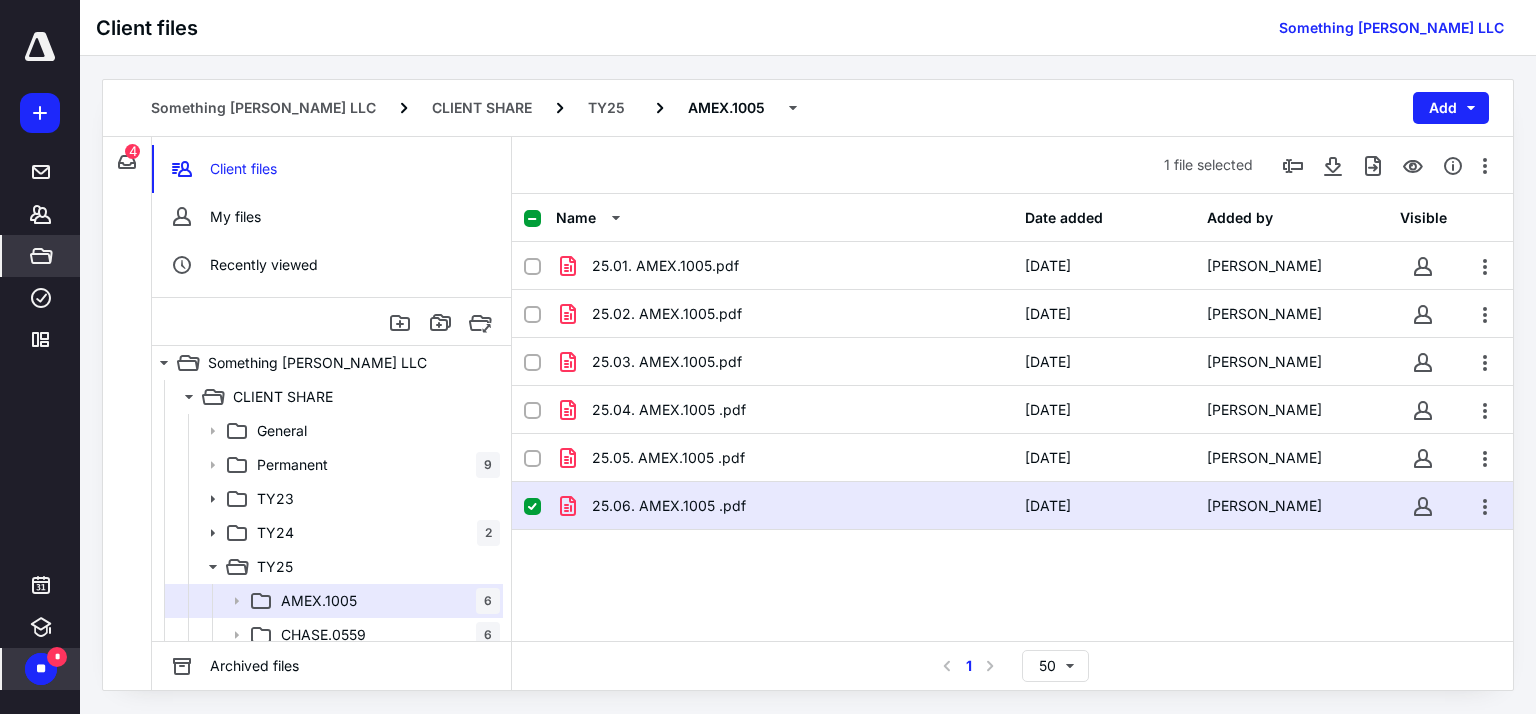 click on "**" at bounding box center [41, 669] 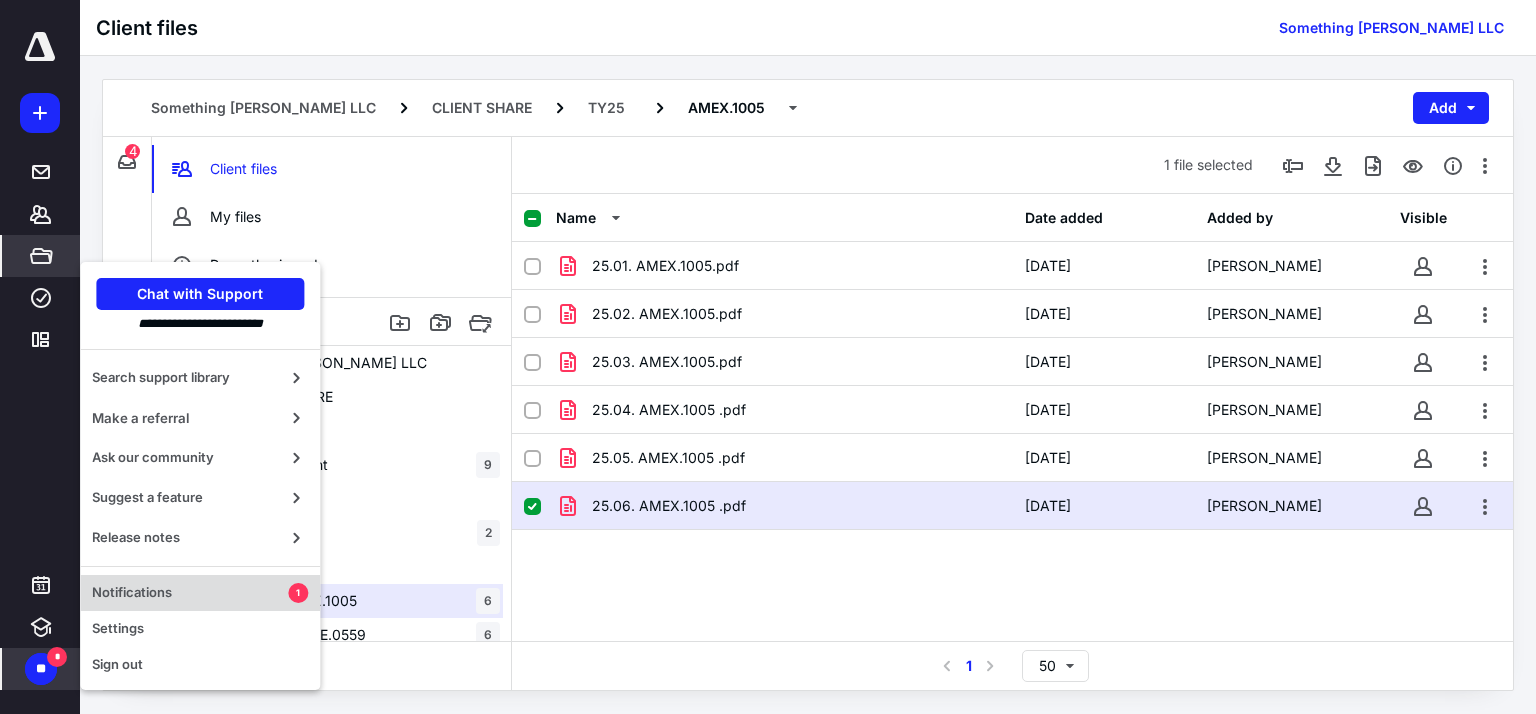 click on "Notifications 1" at bounding box center (200, 593) 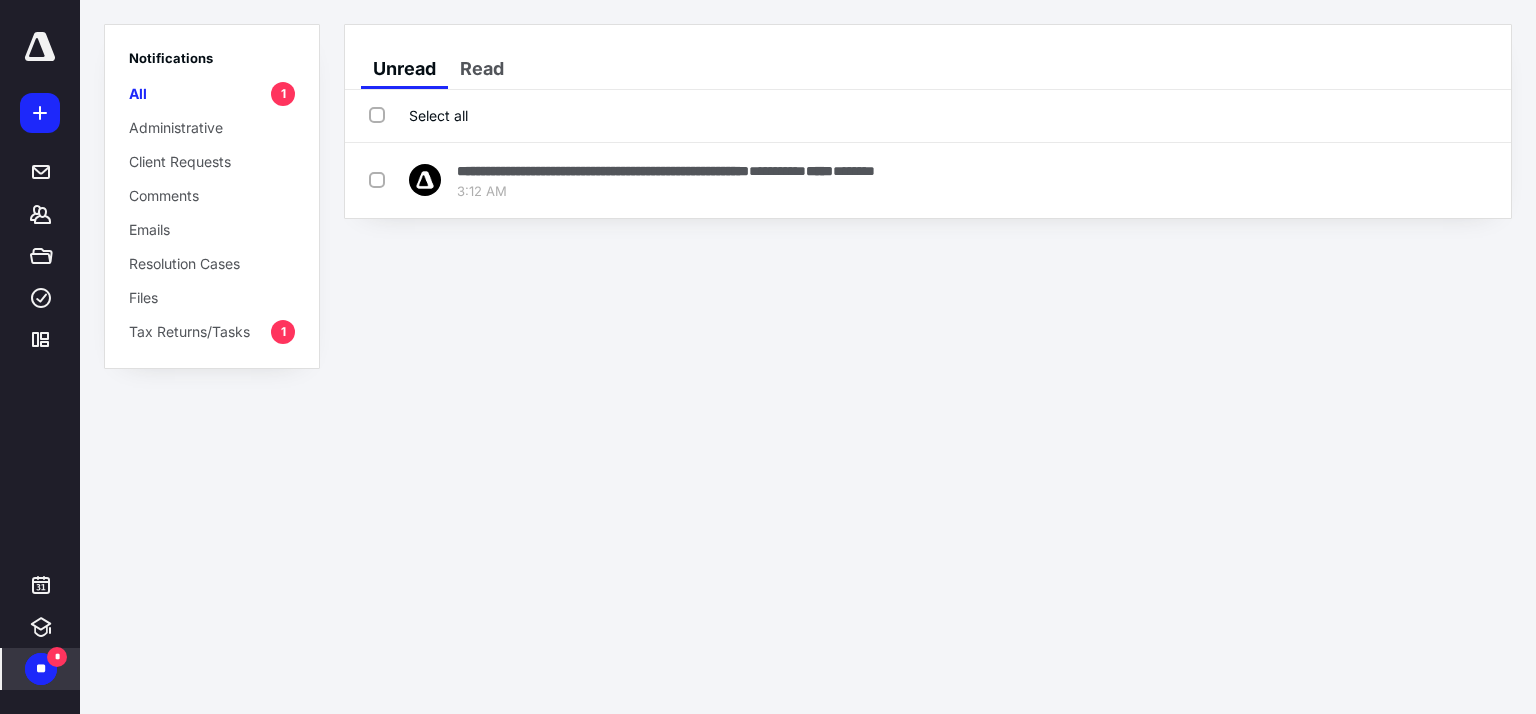 click on "**********" at bounding box center (768, 357) 